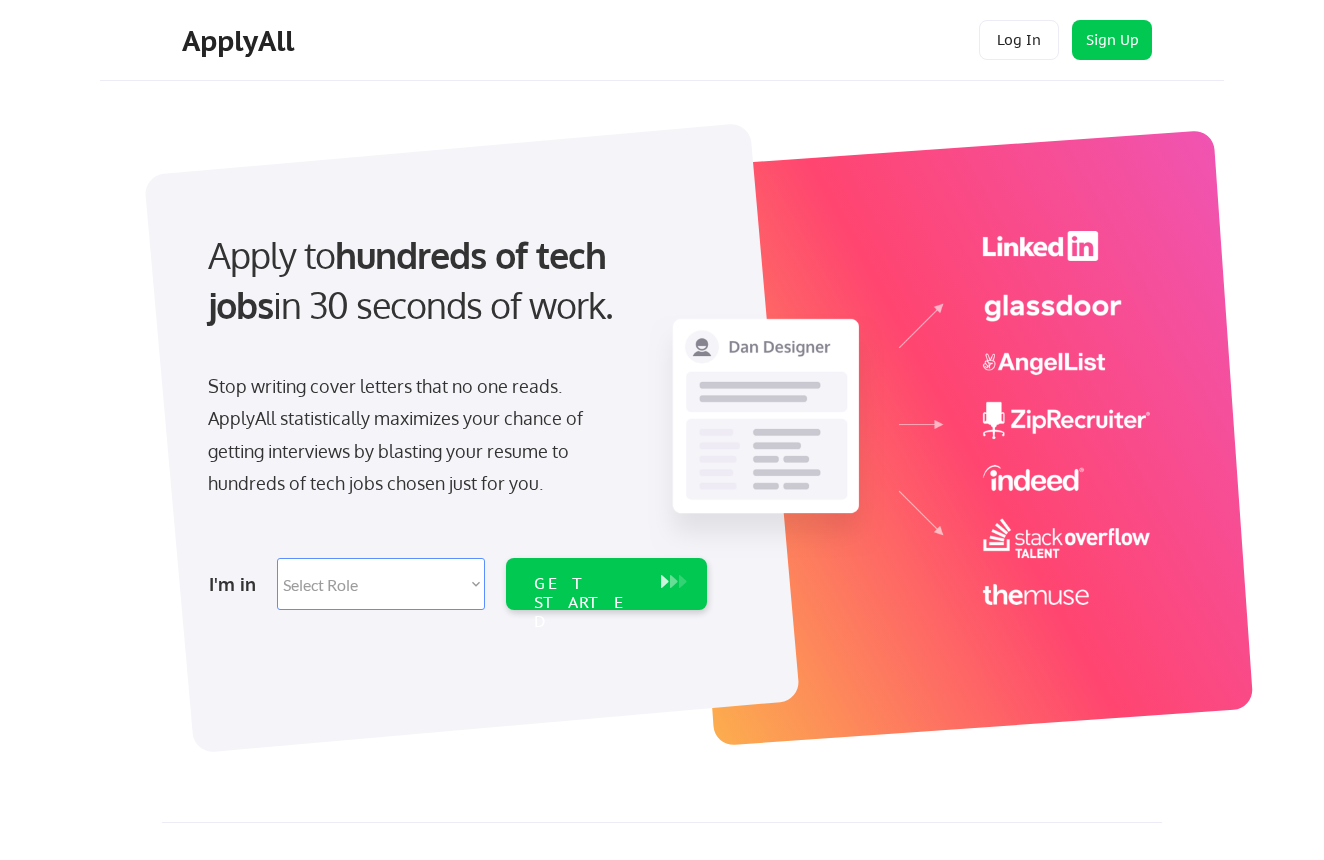 scroll, scrollTop: 0, scrollLeft: 0, axis: both 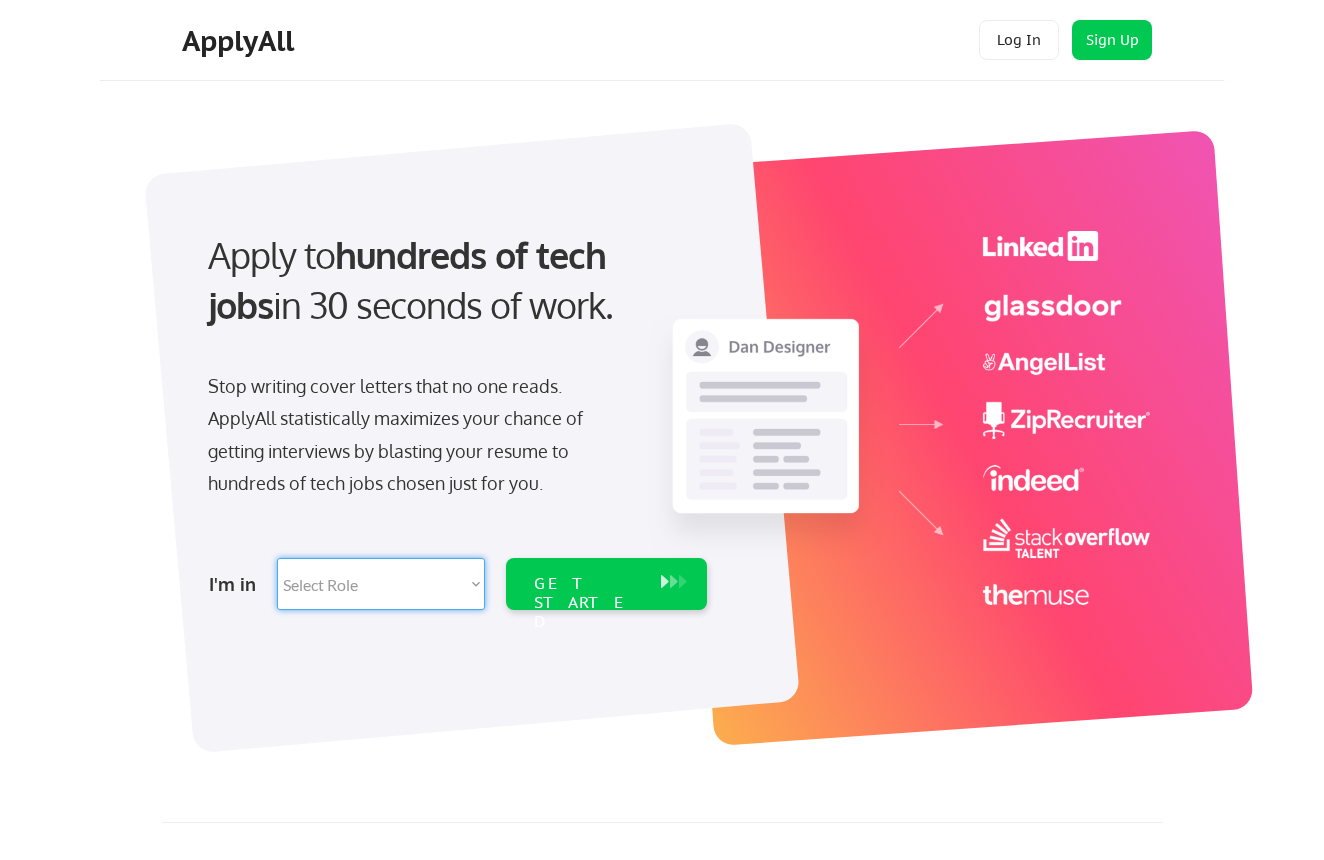 select on ""engineering"" 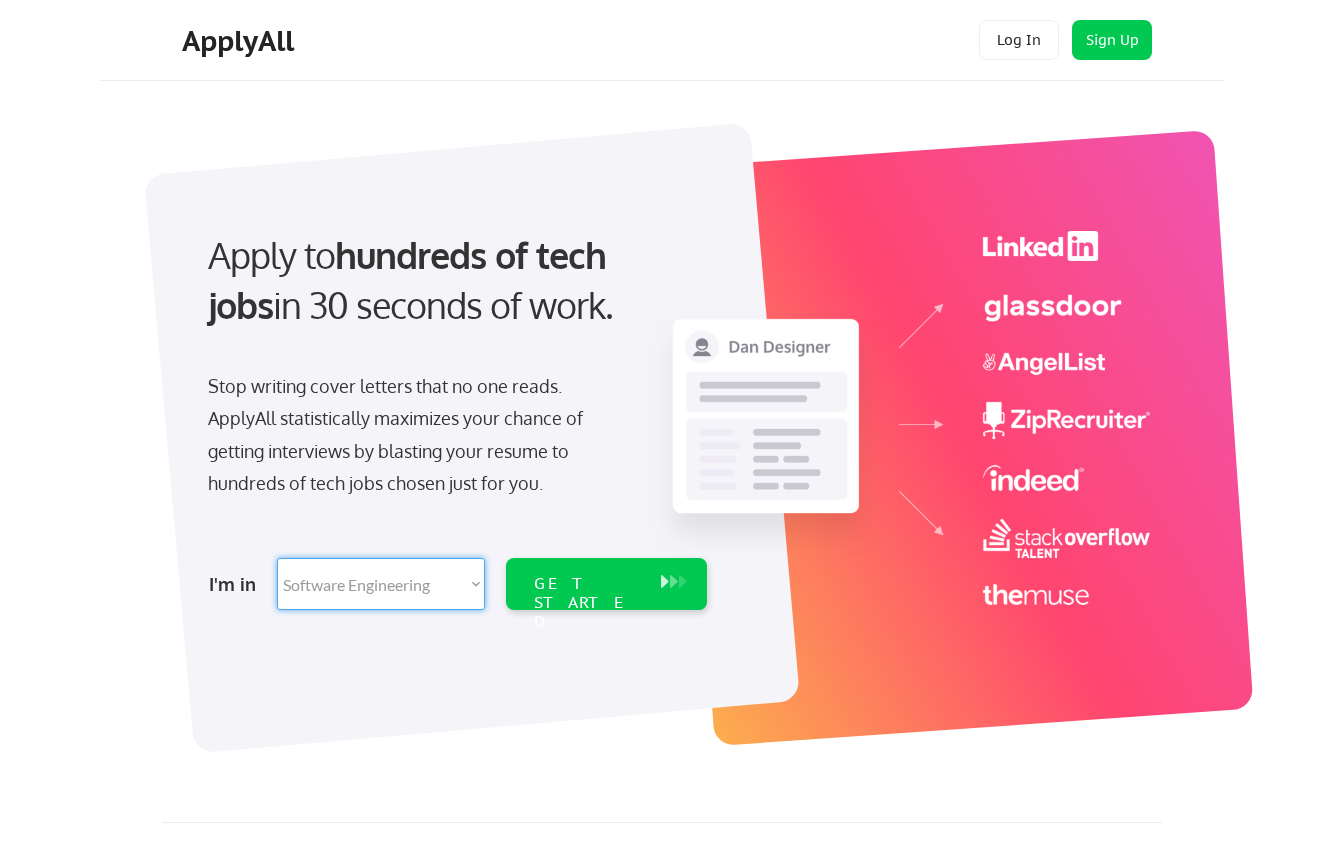 select on ""engineering"" 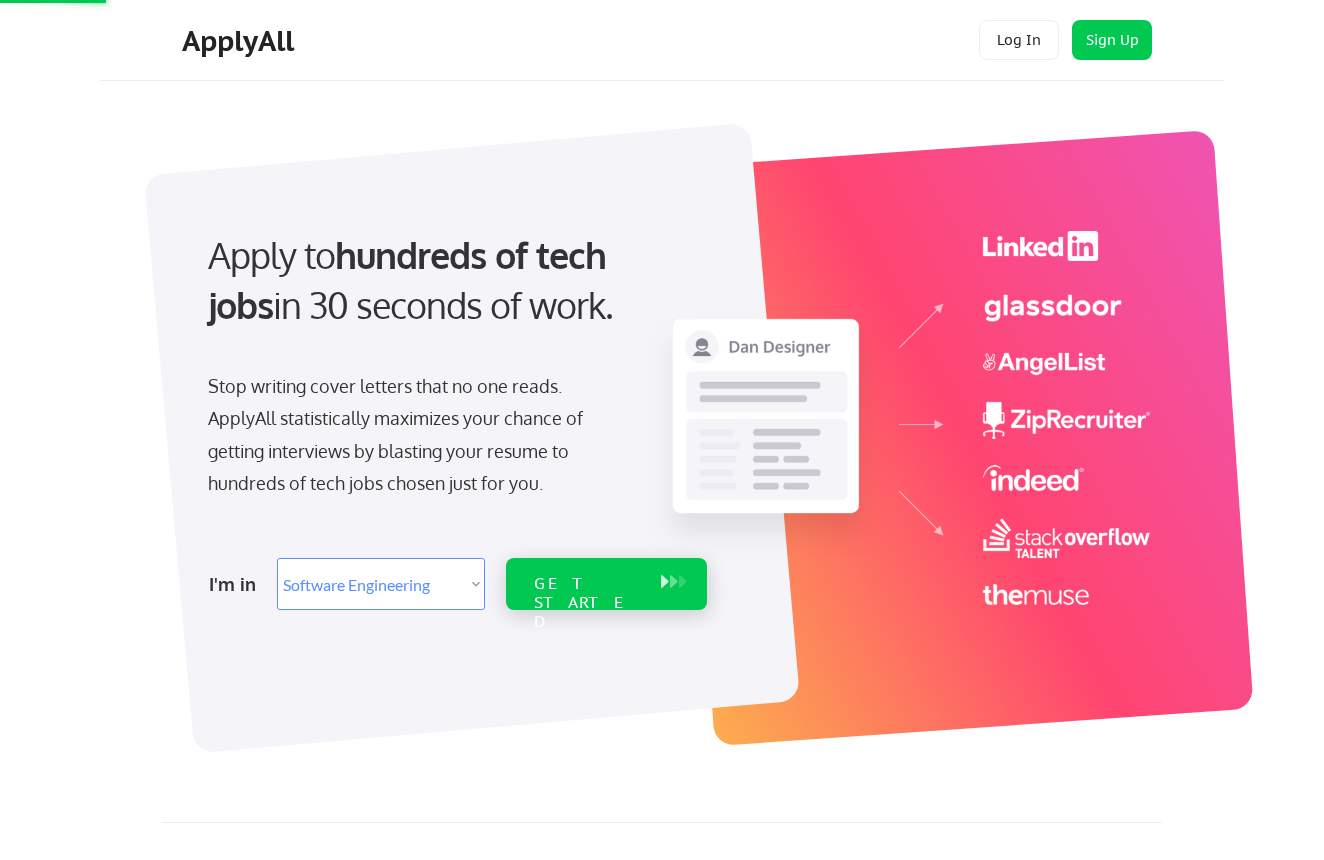click on "GET STARTED" at bounding box center (587, 603) 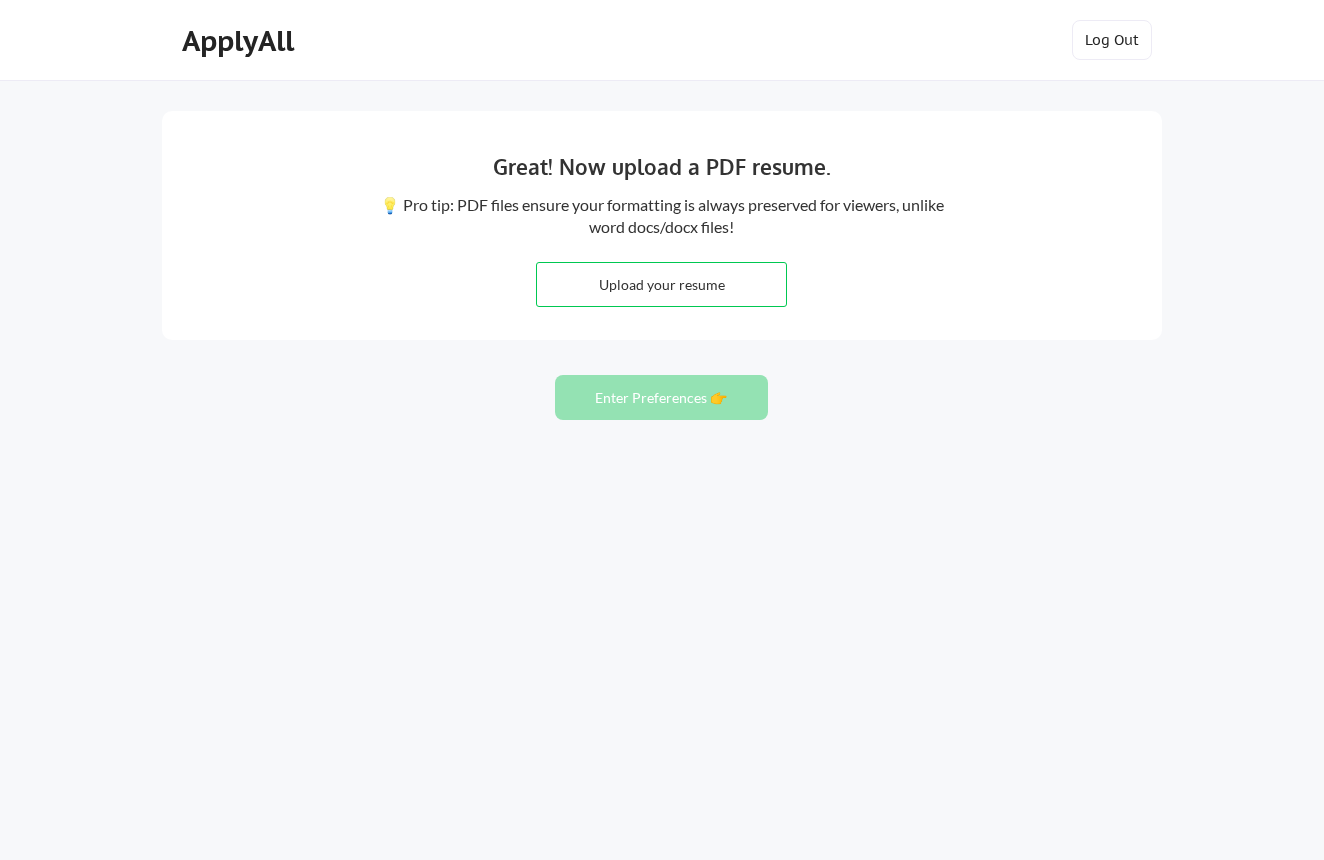 scroll, scrollTop: 0, scrollLeft: 0, axis: both 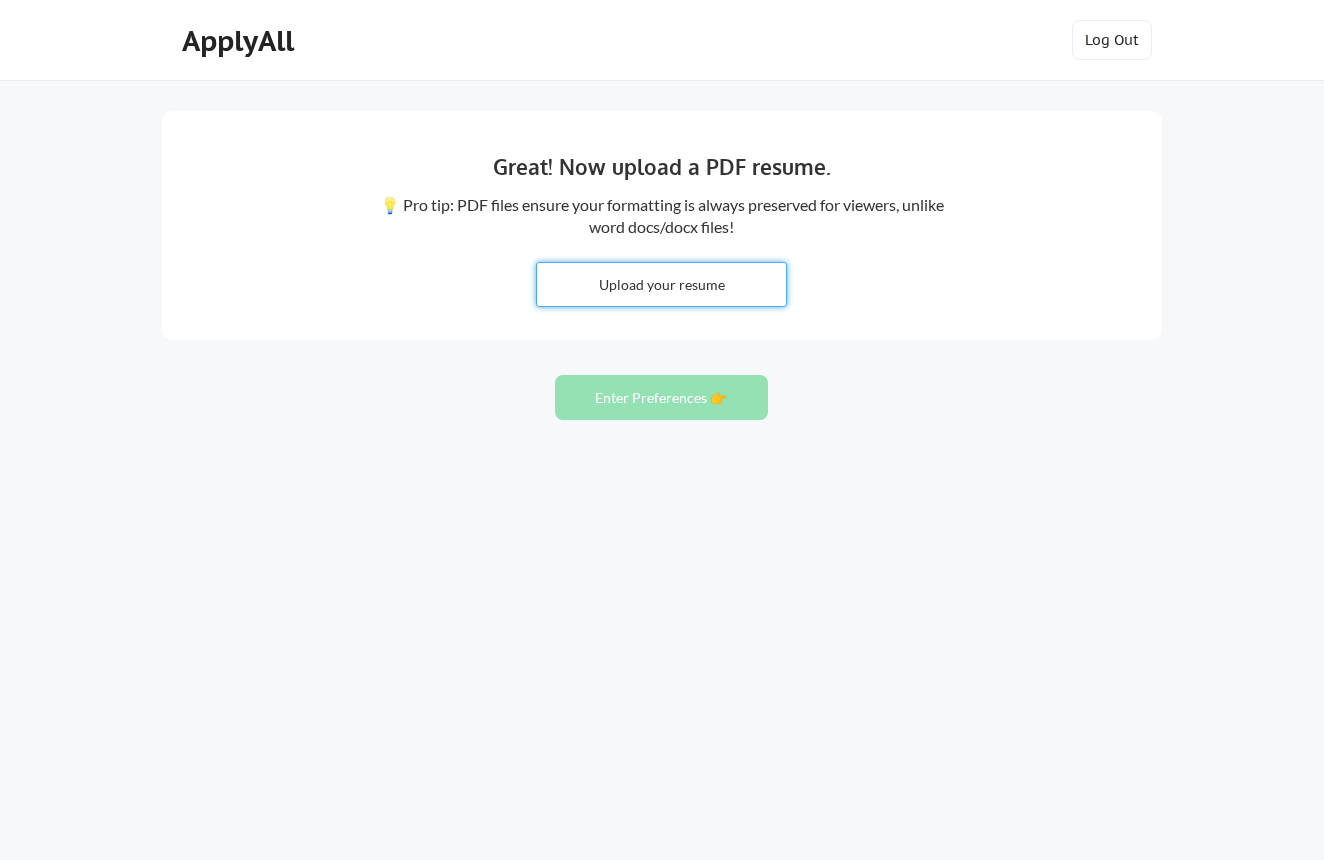 type 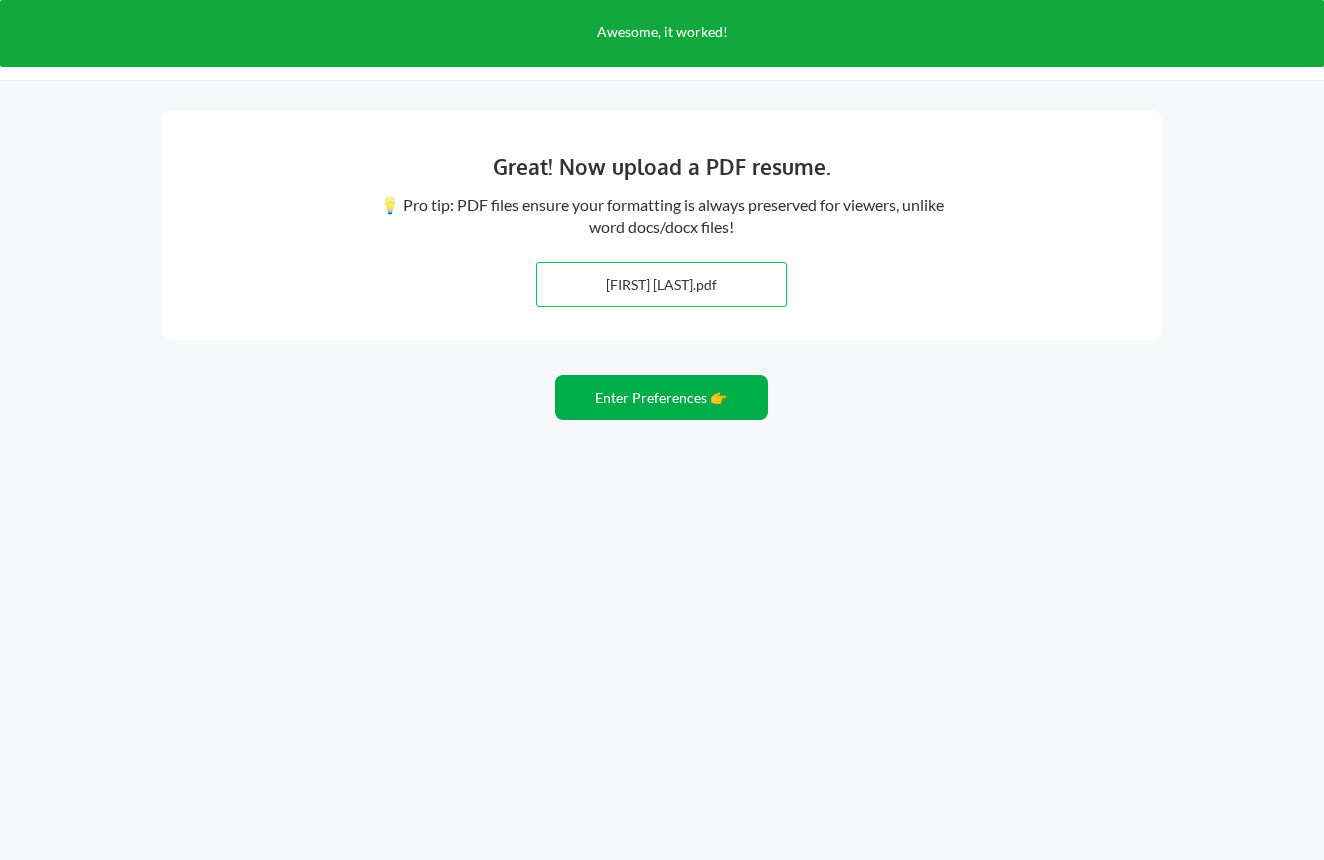 click on "Enter Preferences  👉" at bounding box center [661, 397] 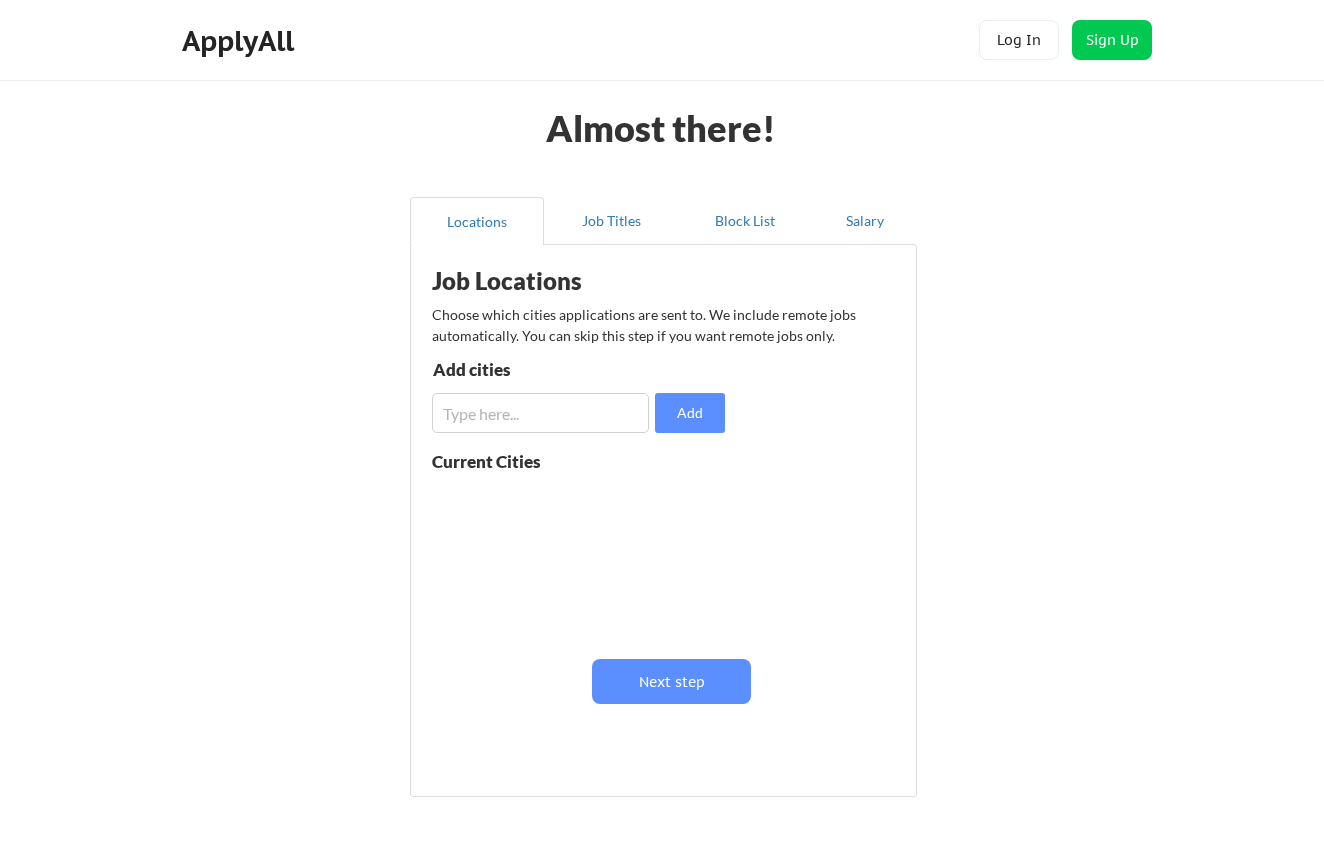 scroll, scrollTop: 0, scrollLeft: 0, axis: both 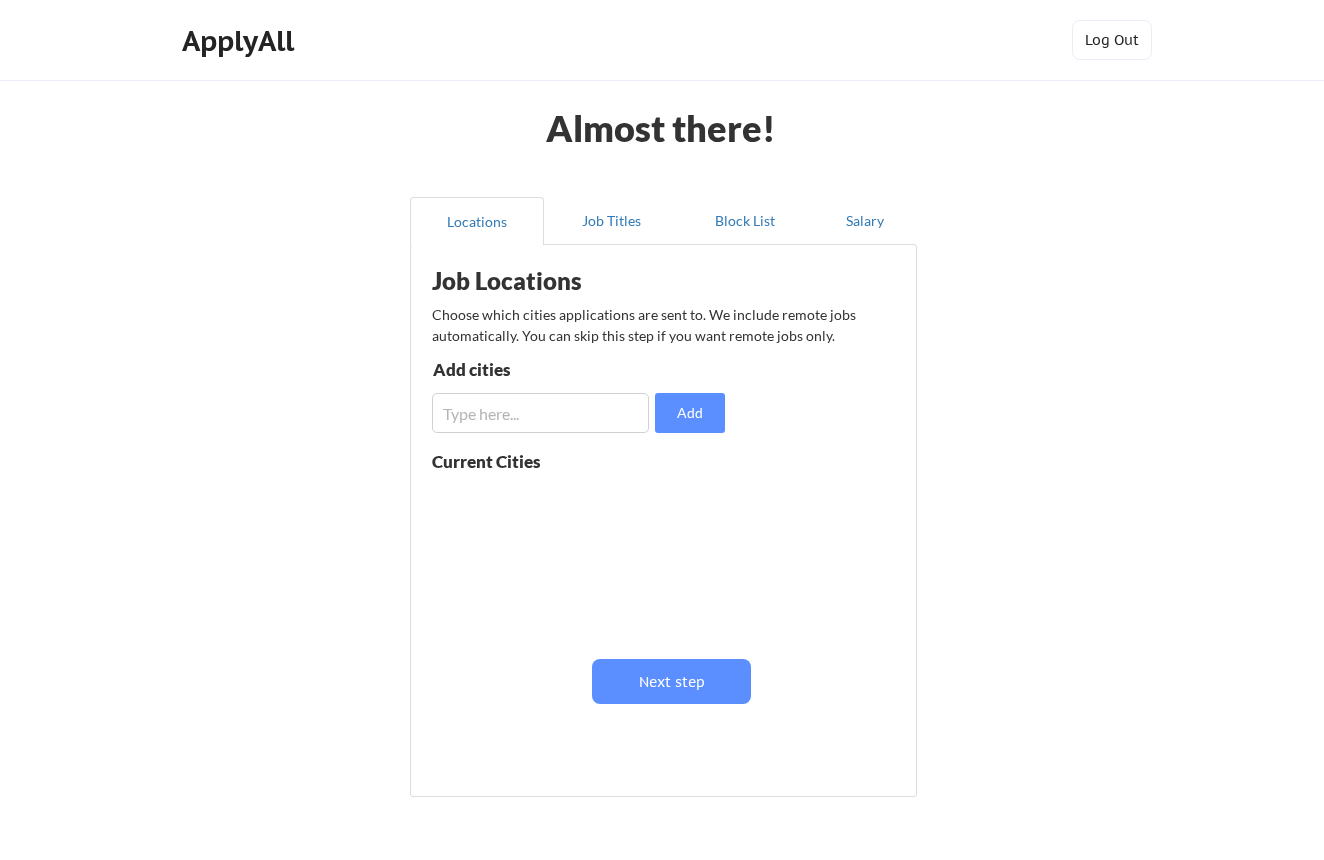click at bounding box center (540, 413) 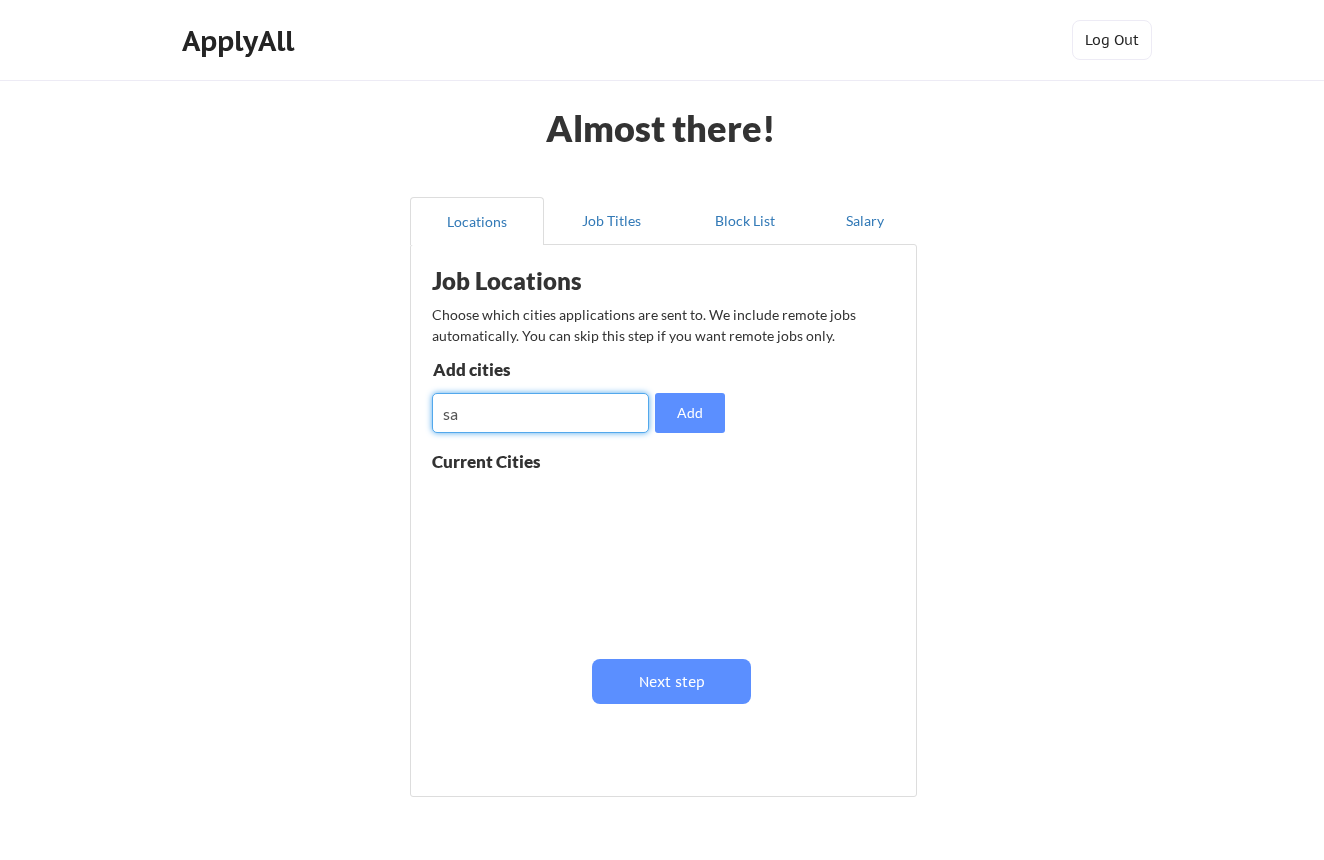 type on "s" 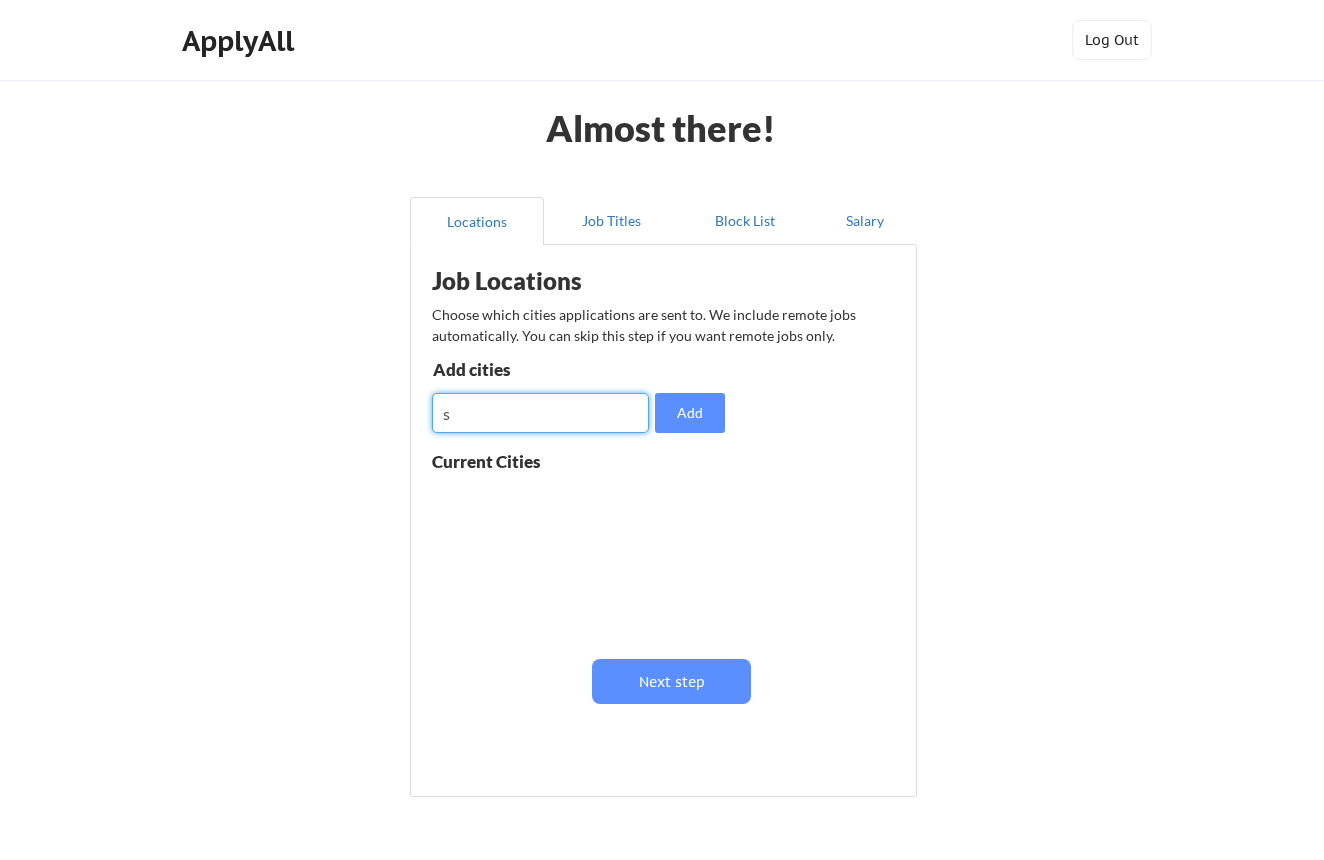 type 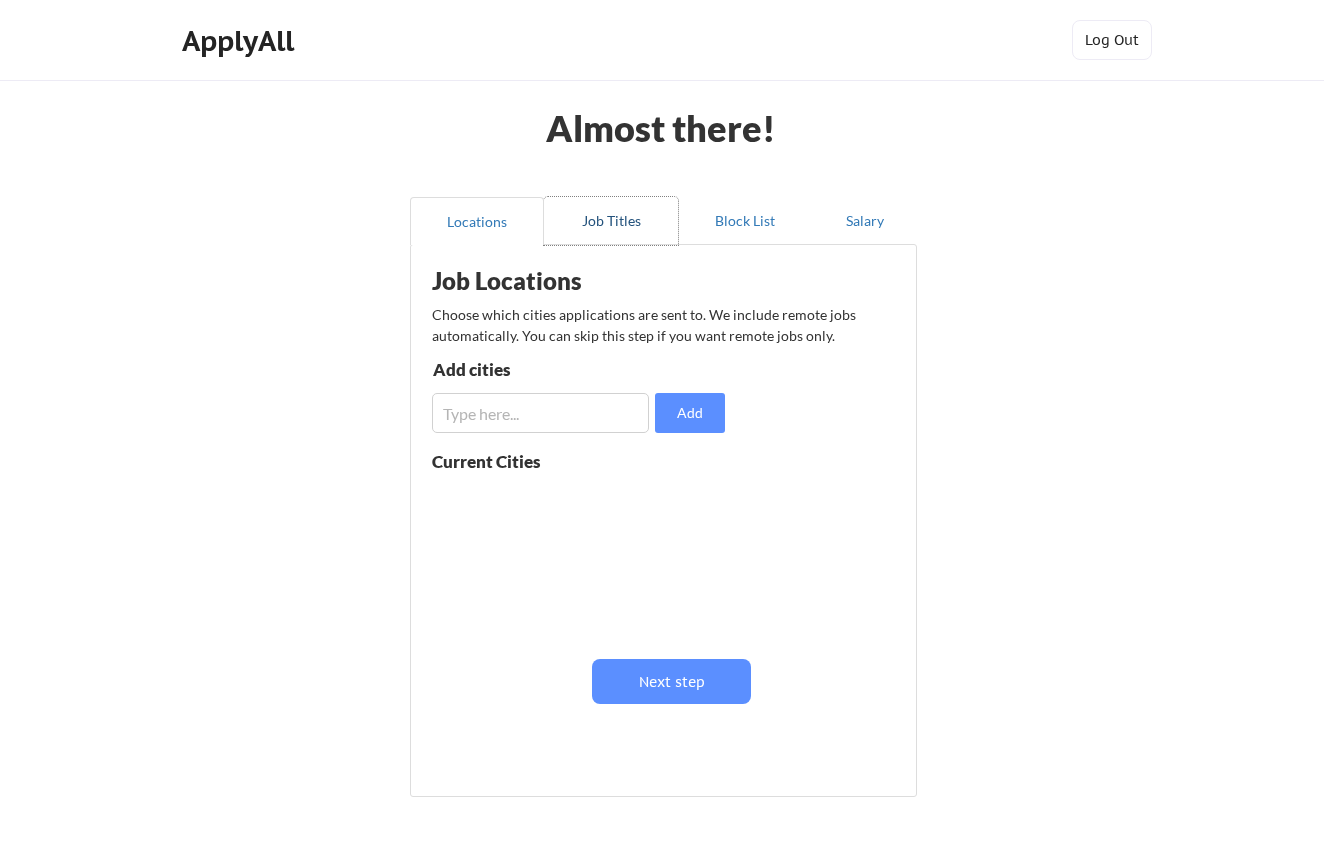 click on "Job Titles" at bounding box center (611, 221) 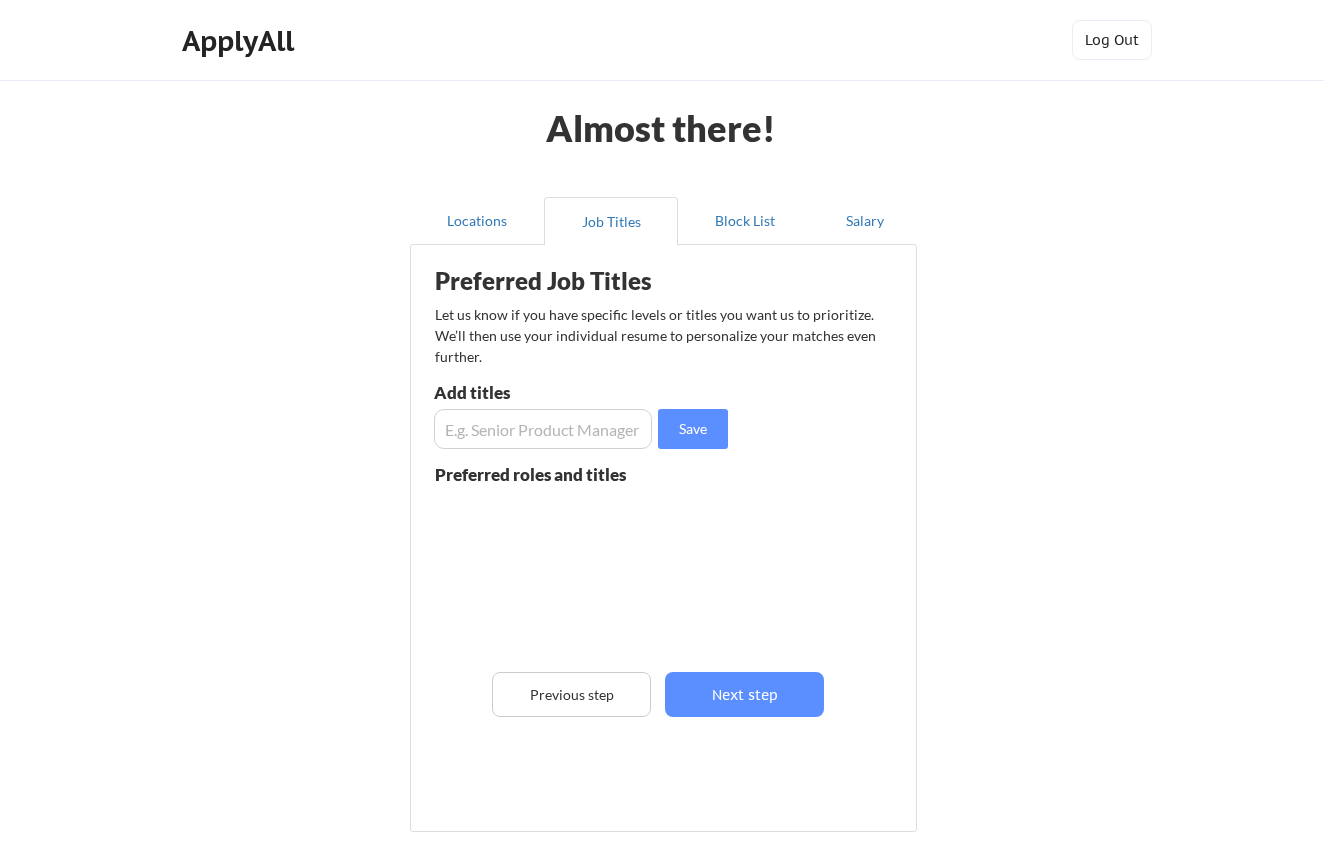 click at bounding box center [543, 429] 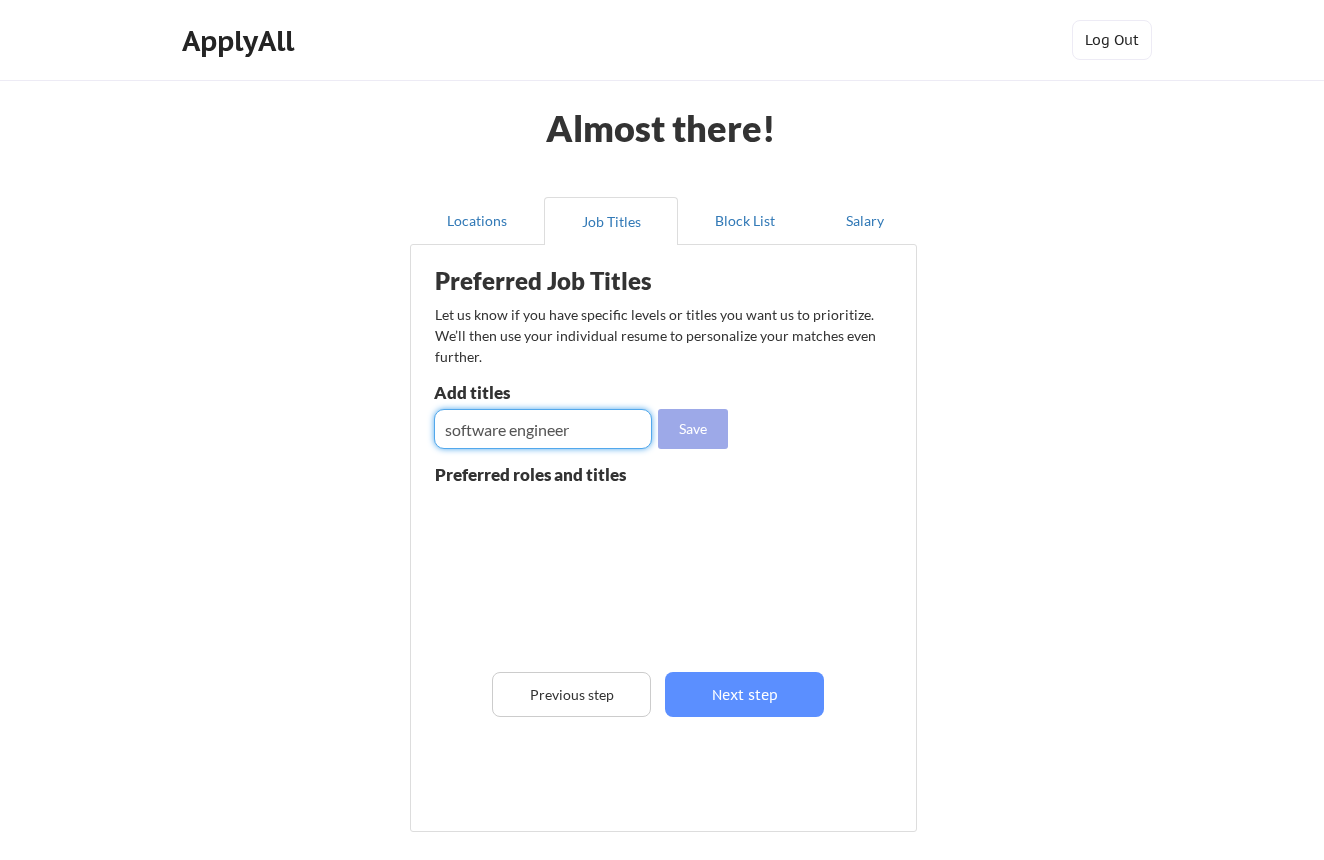 type on "software engineer" 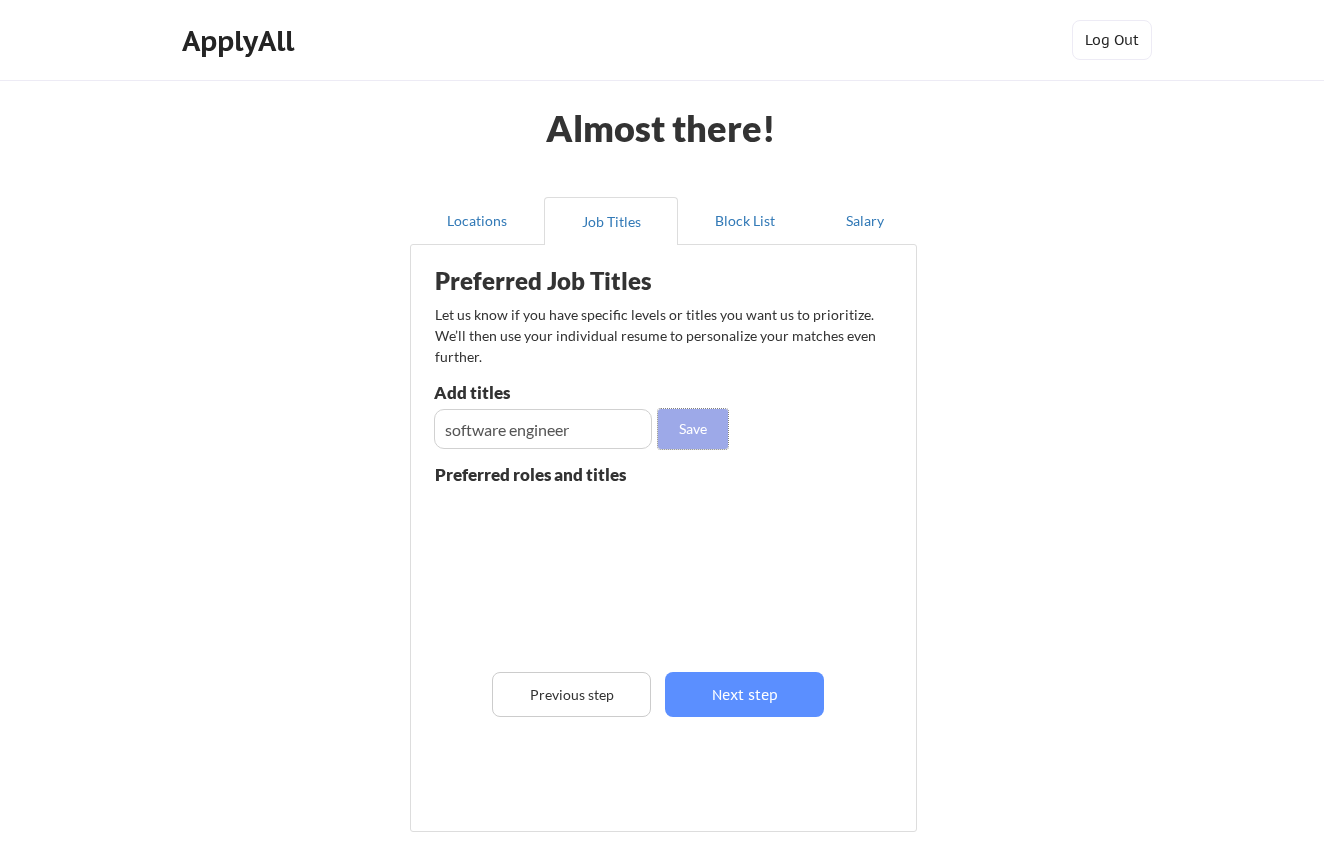 click on "Save" at bounding box center (693, 429) 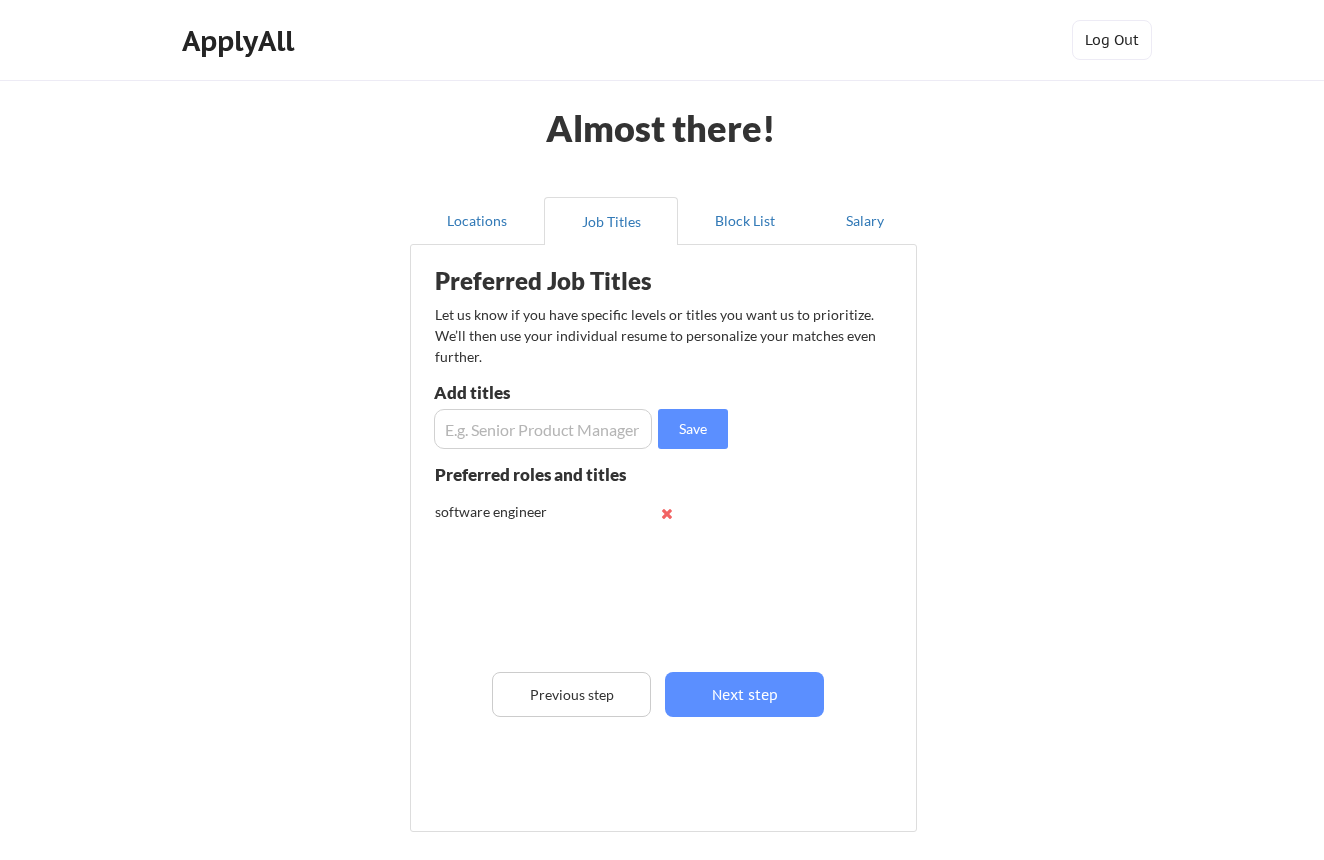 click at bounding box center (543, 429) 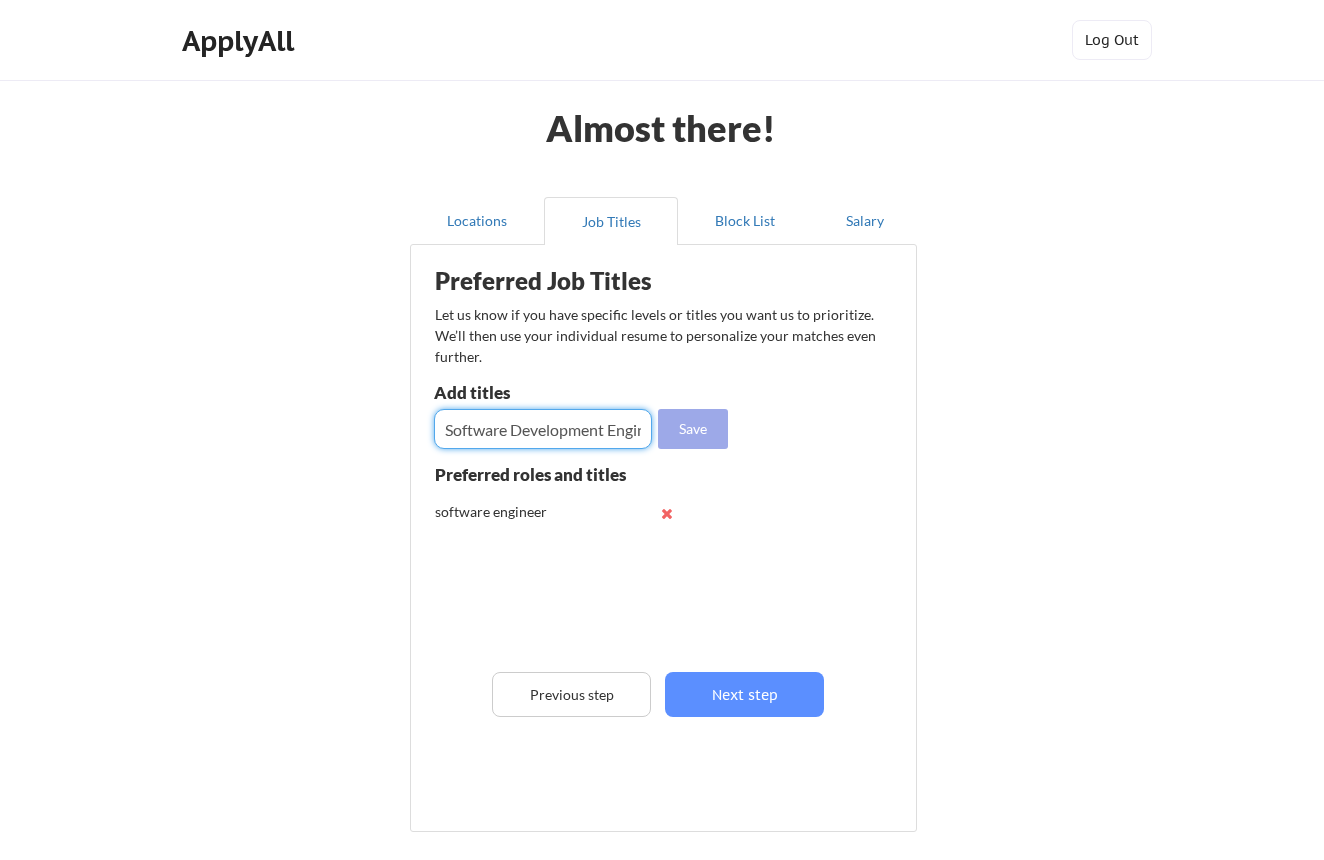 type on "Software Development Engineer" 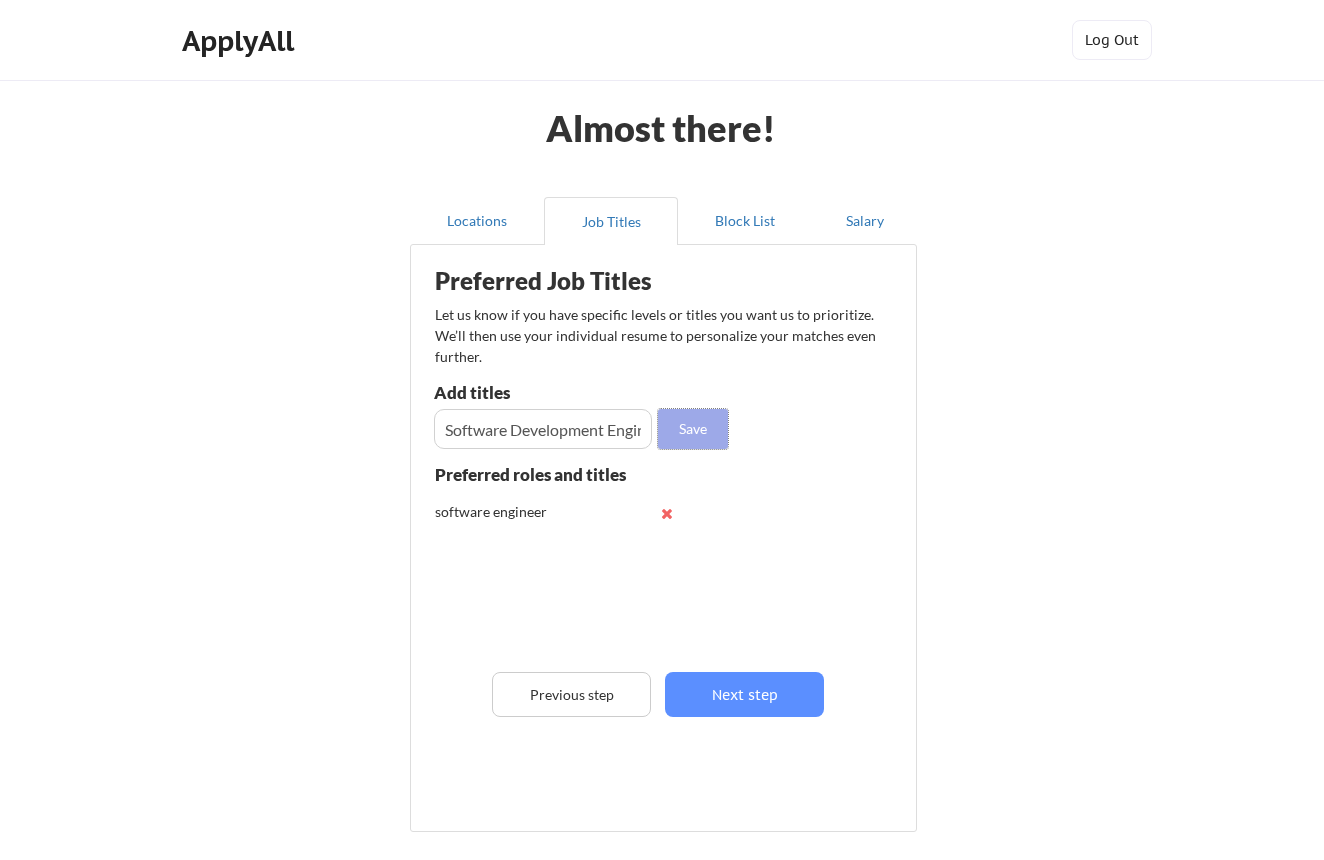 click on "Save" at bounding box center [693, 429] 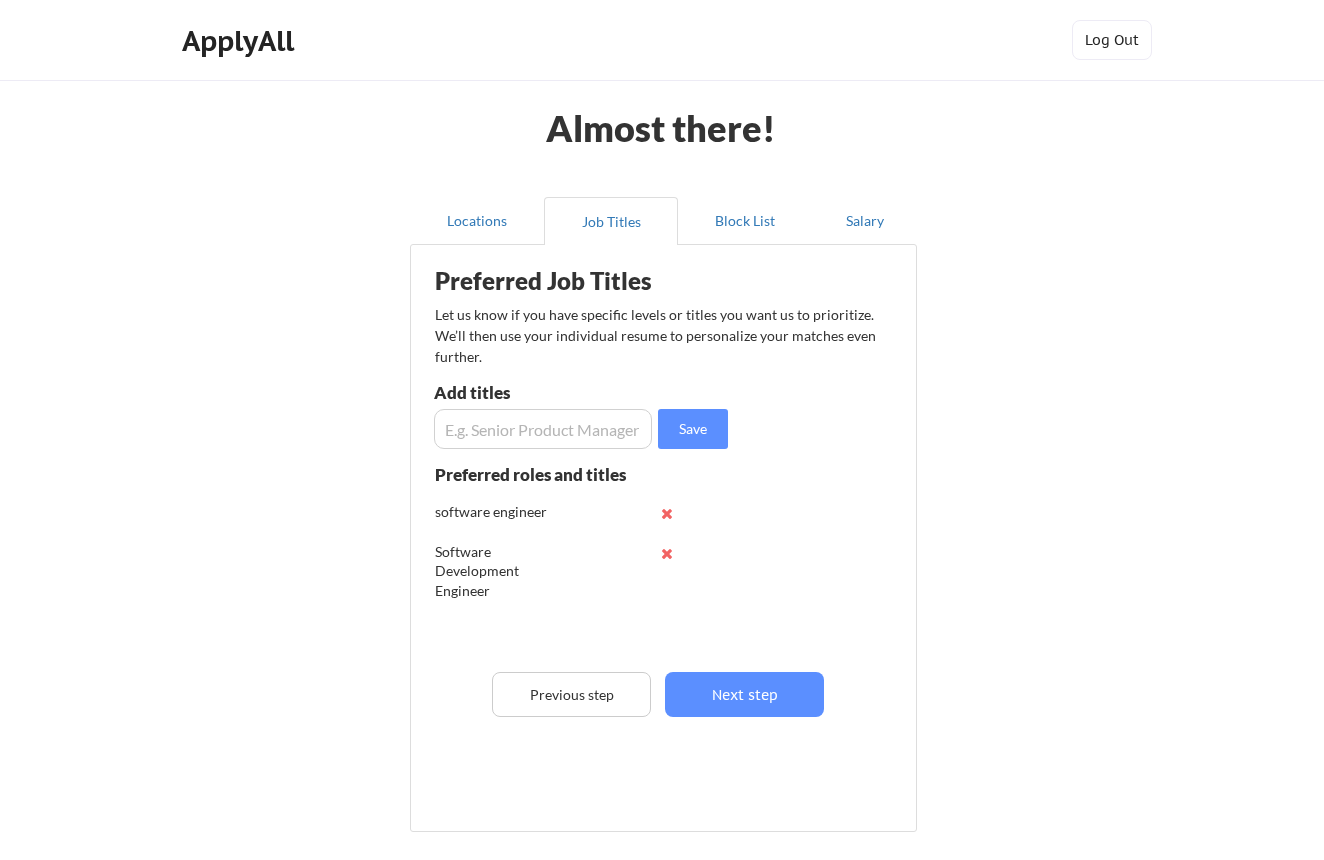 click at bounding box center [543, 429] 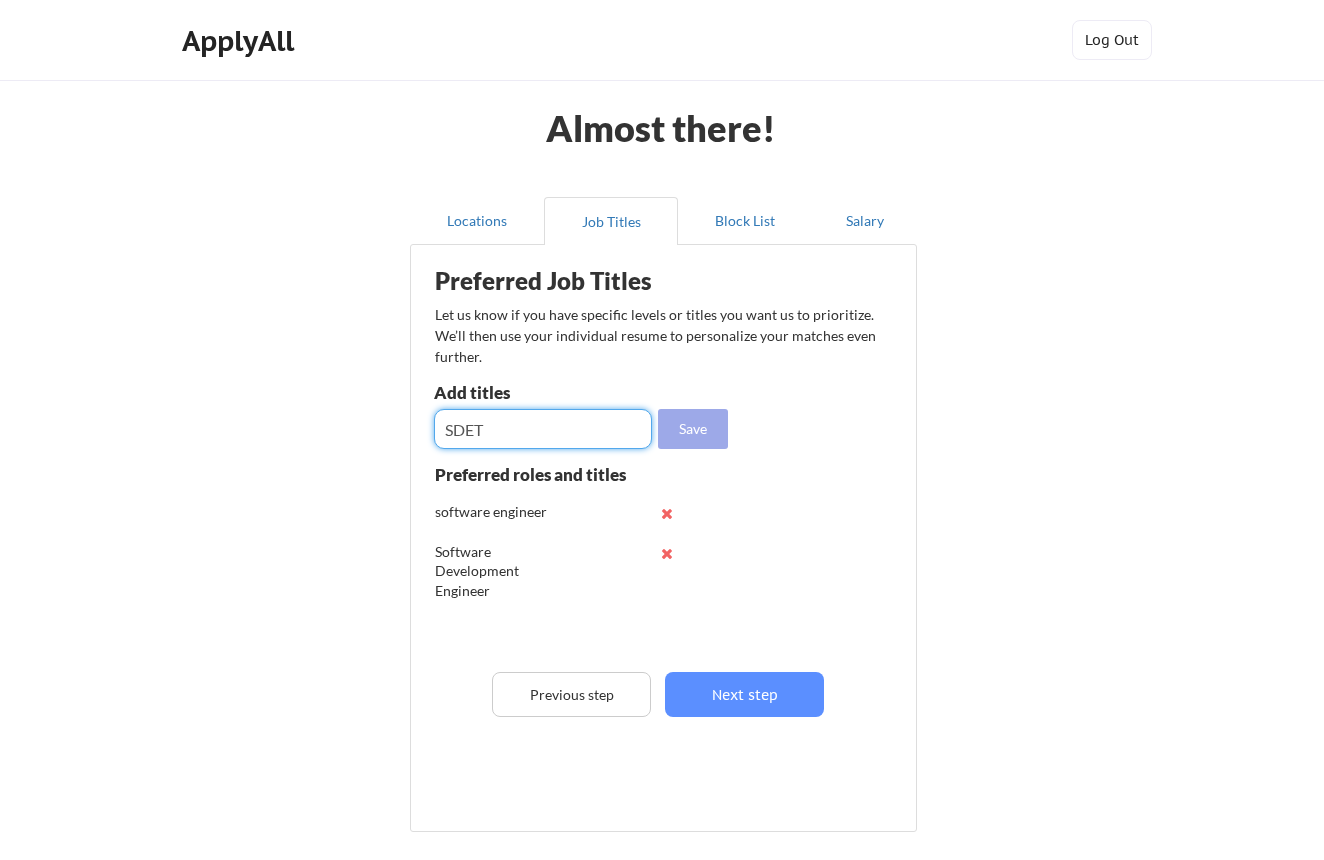 type on "SDET" 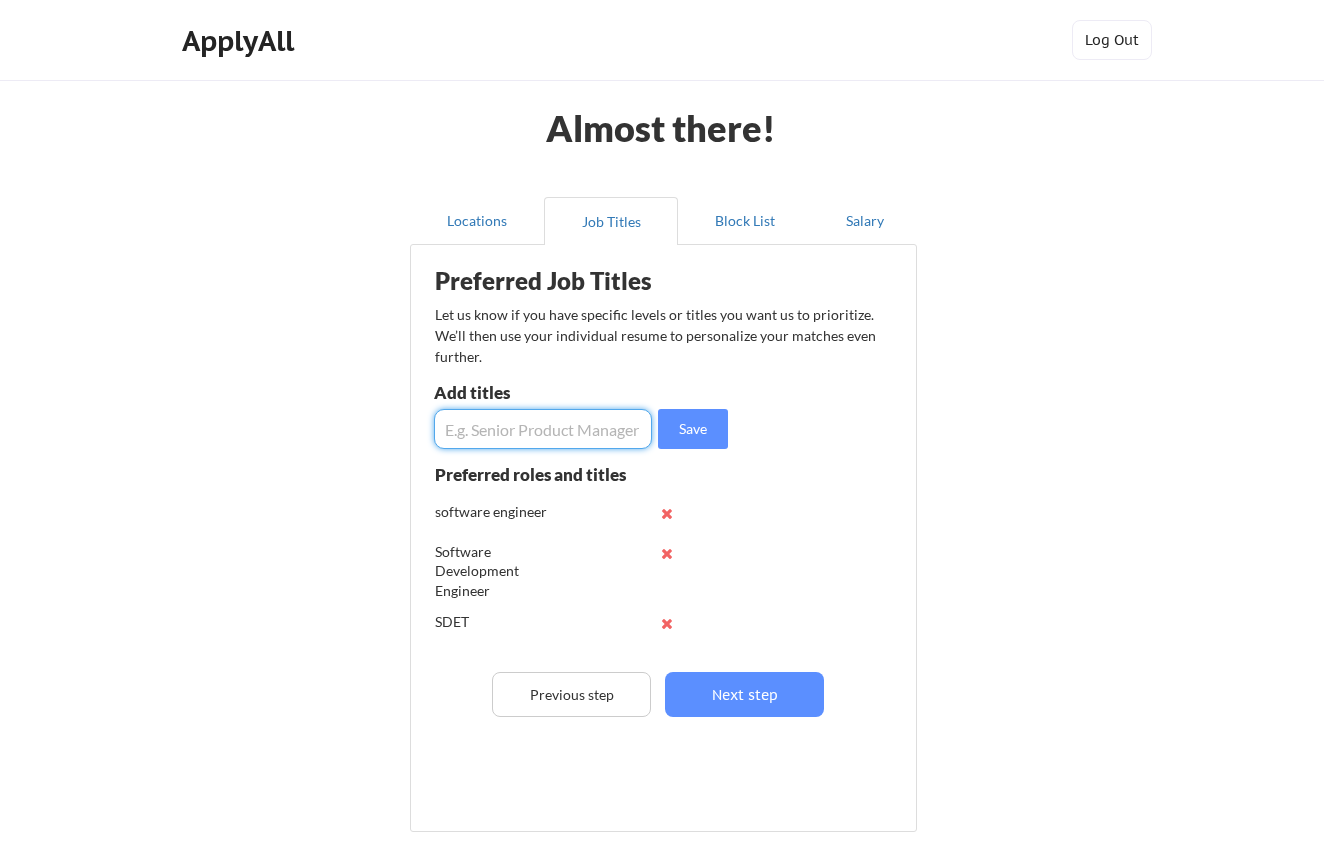 click at bounding box center (543, 429) 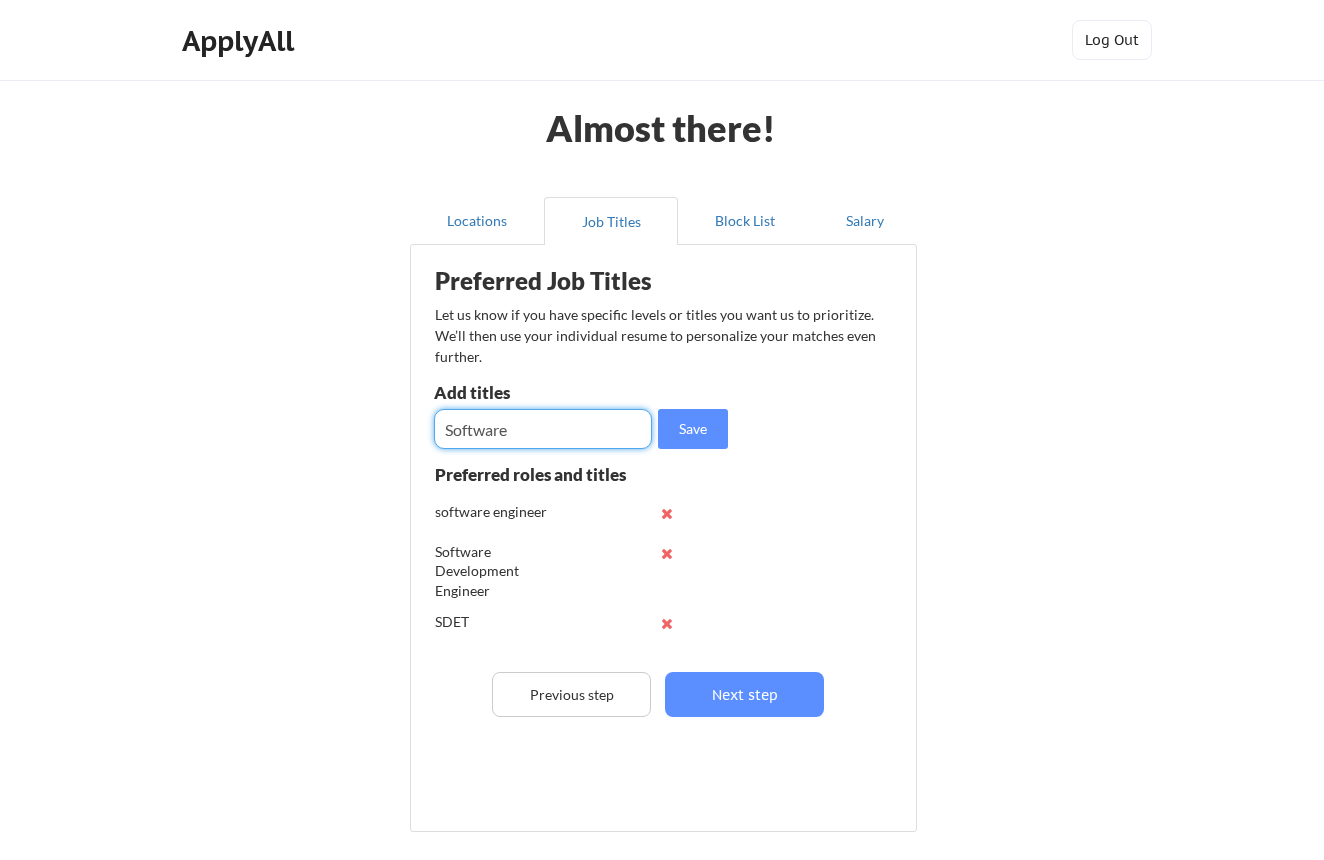 type on "Software" 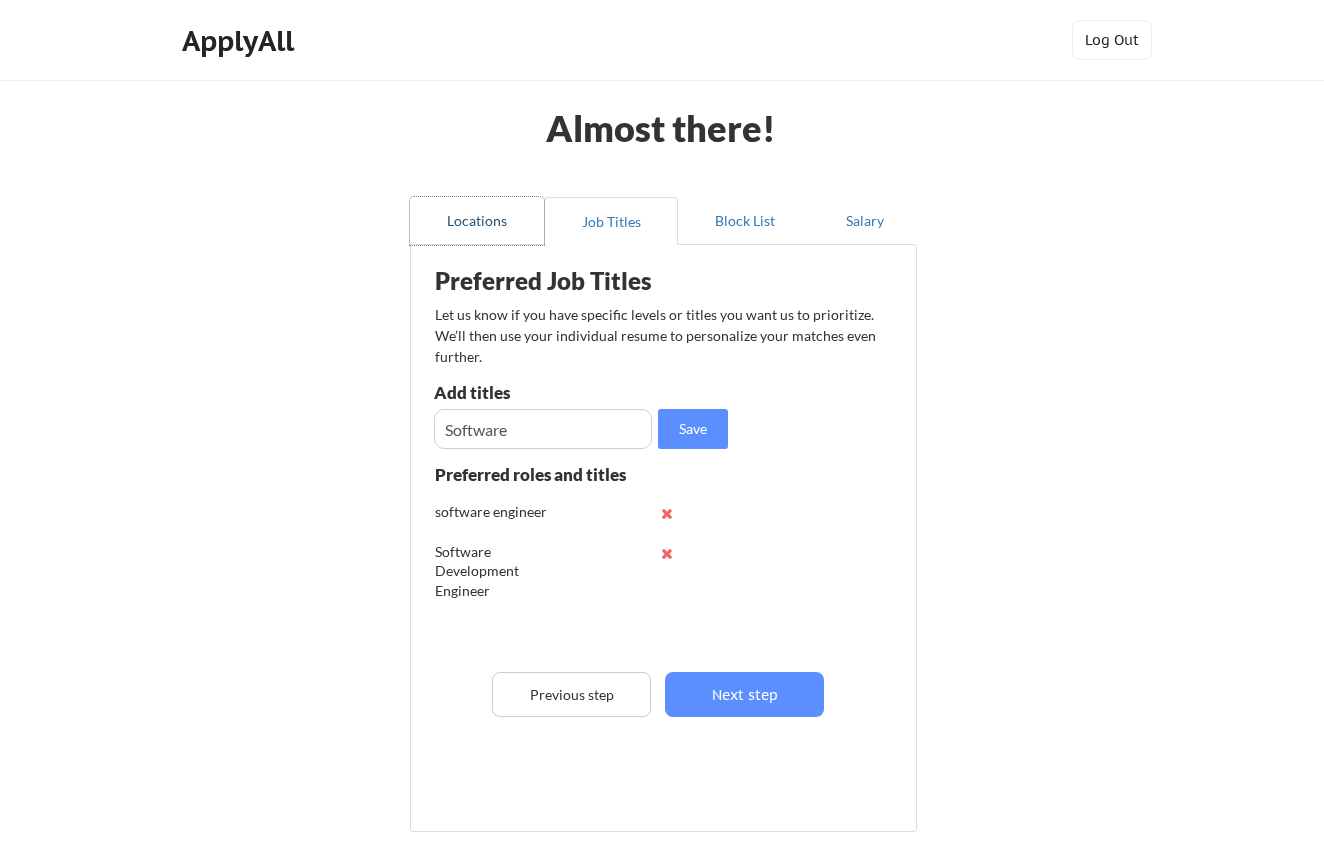 click on "Locations" at bounding box center (477, 221) 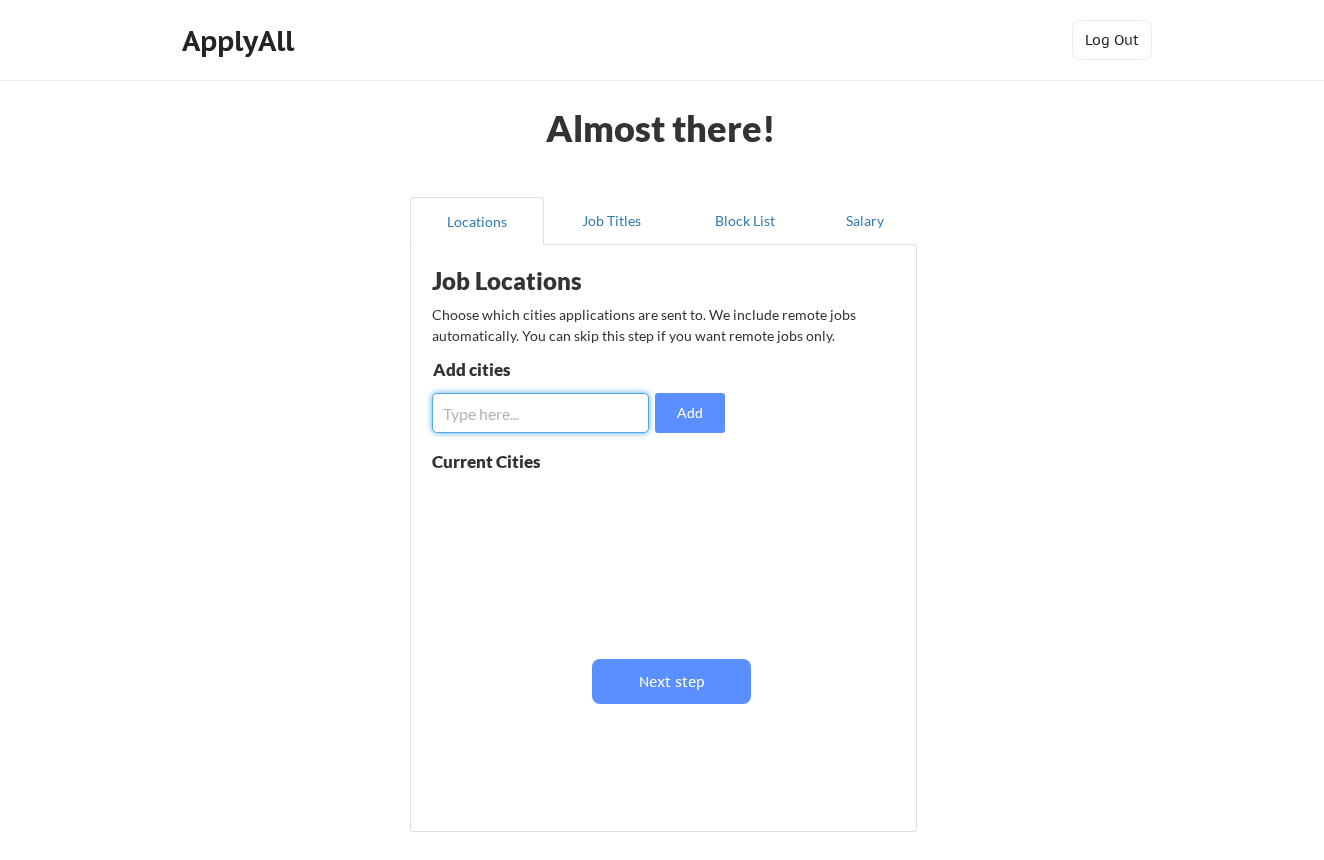 click at bounding box center (540, 413) 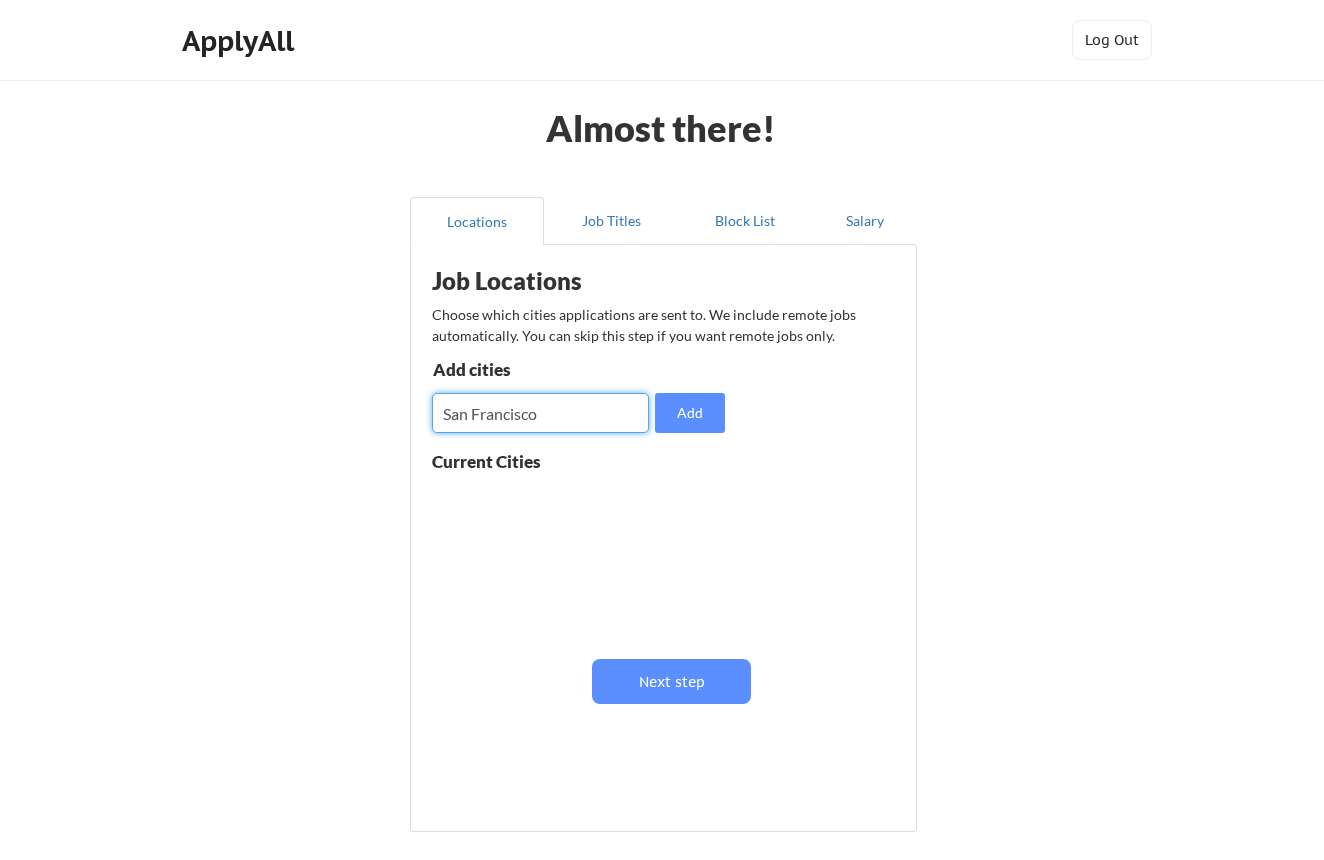 type on "San Francisco" 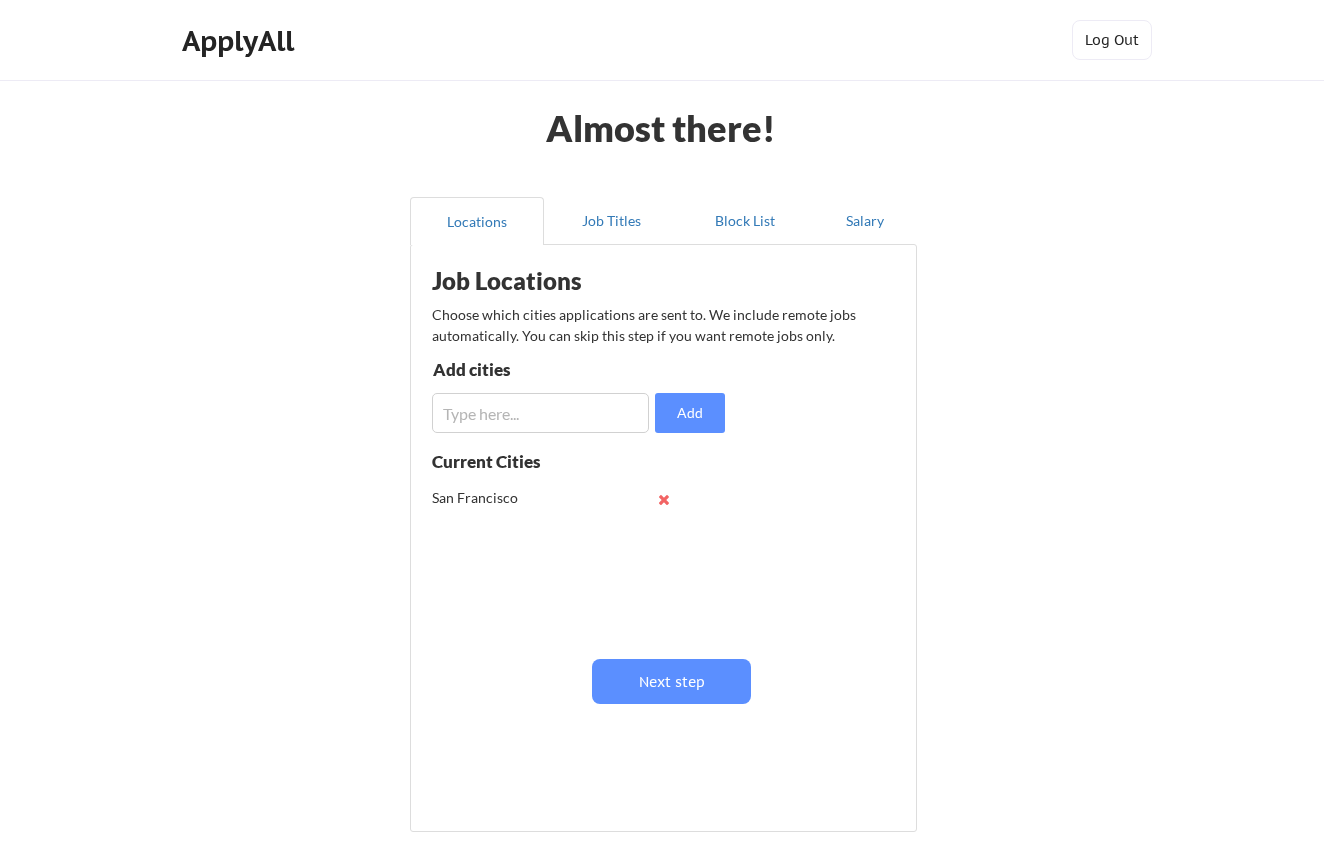 click at bounding box center [540, 413] 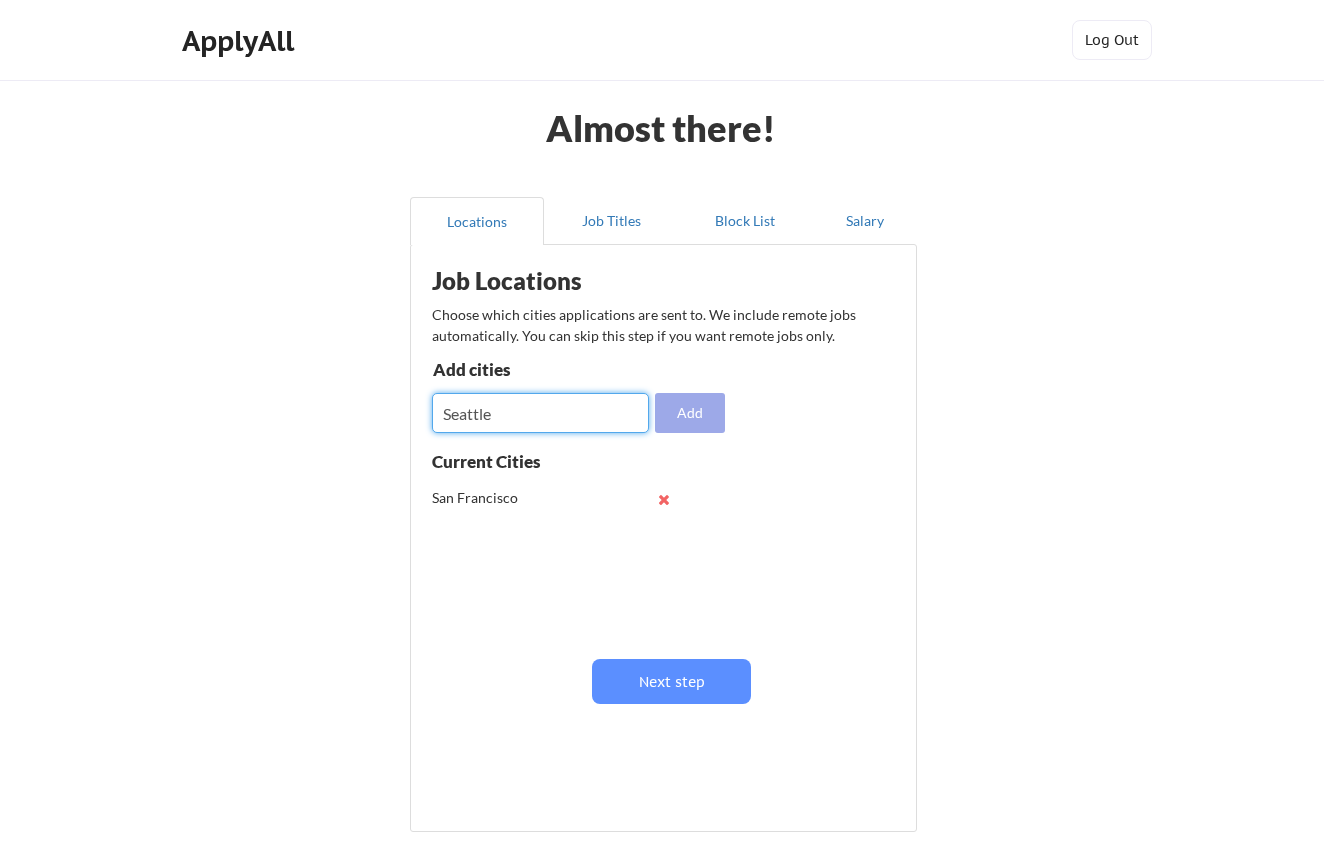 type on "Seattle" 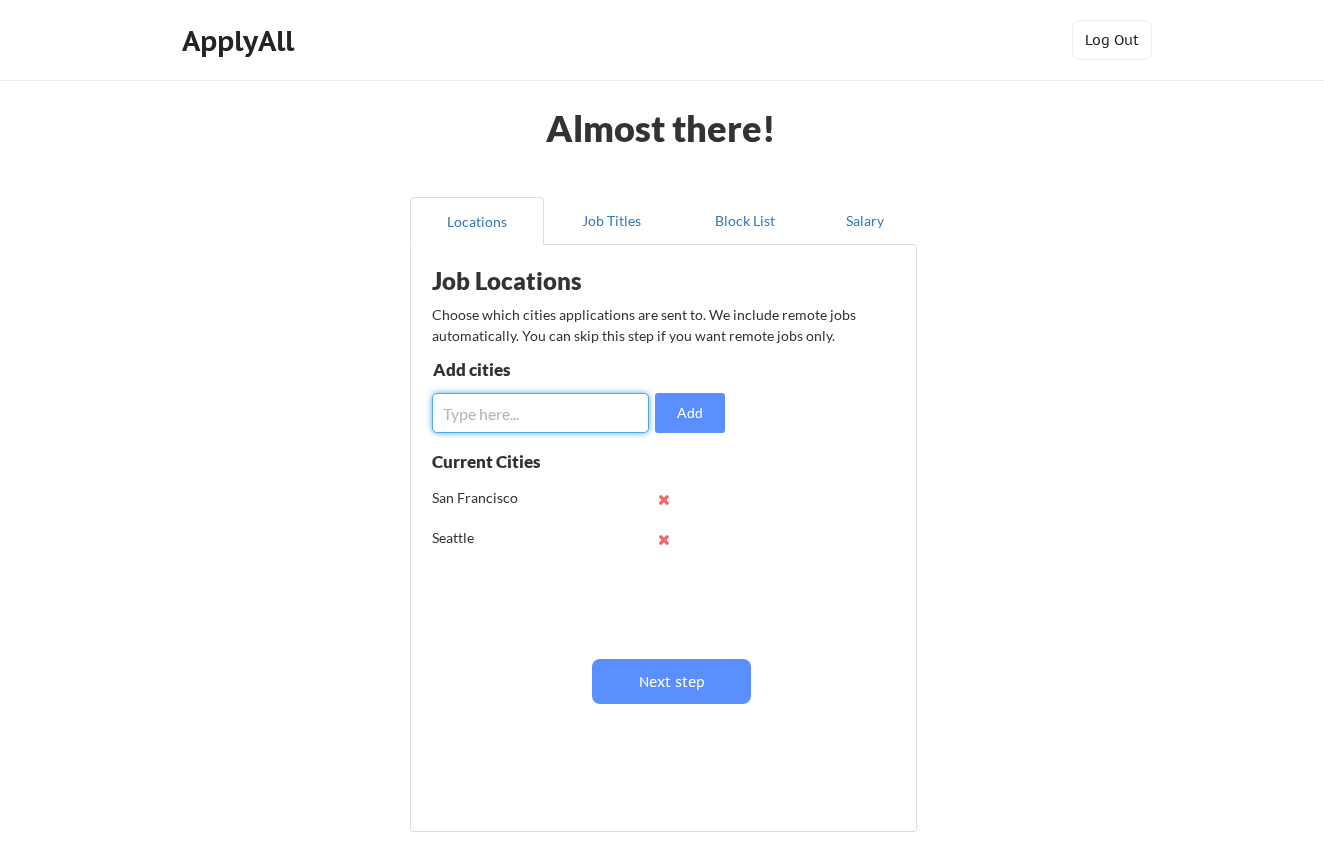 click at bounding box center [540, 413] 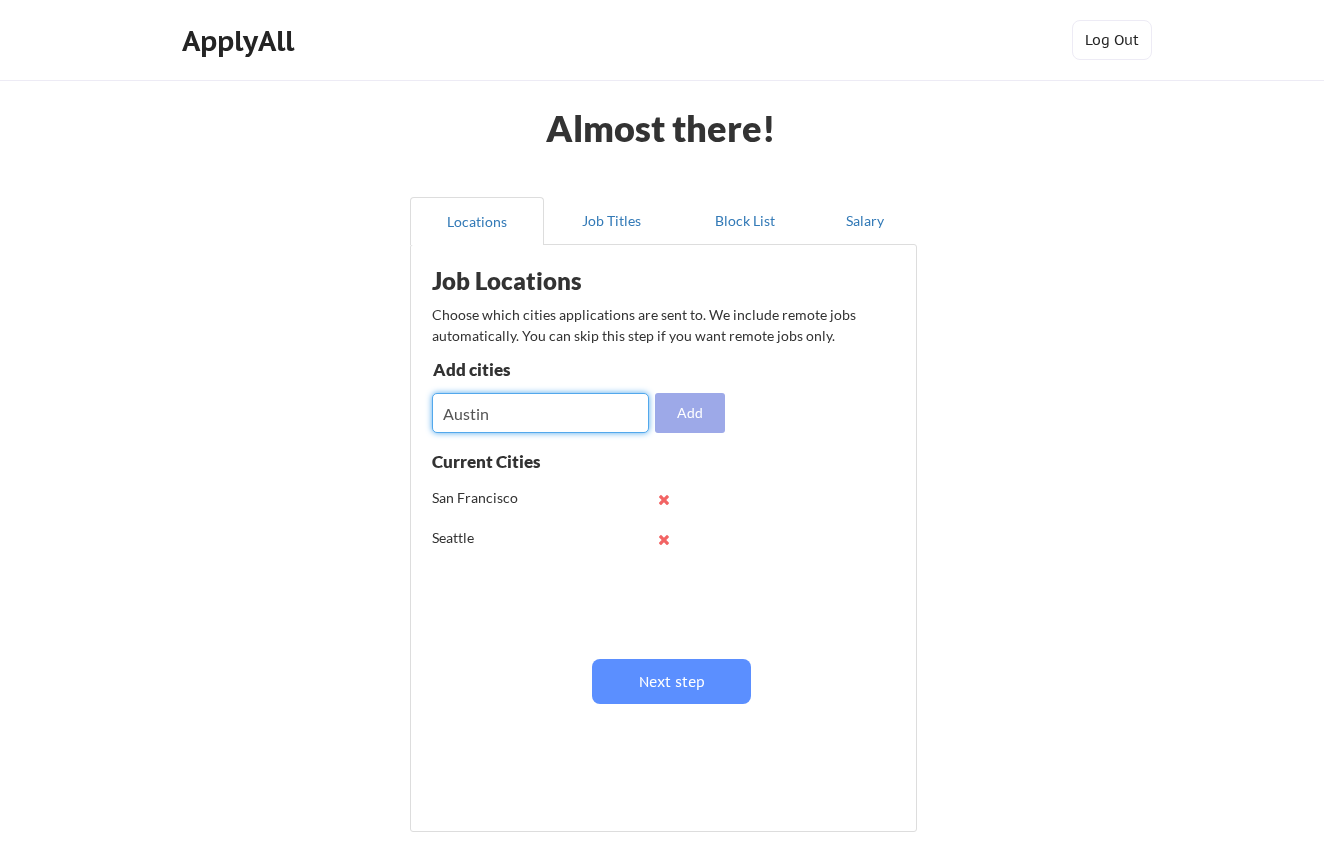 type on "Austin" 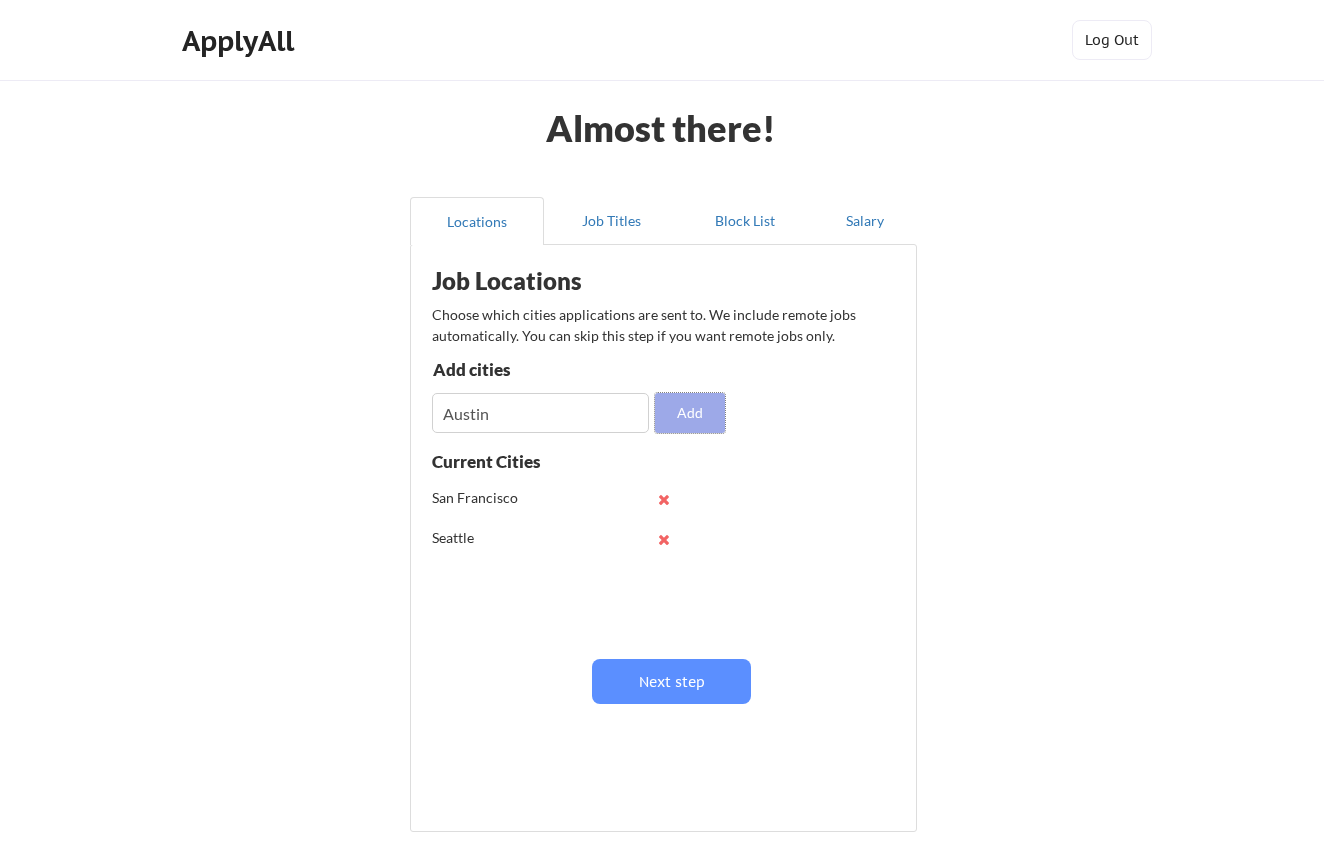 click on "Add" at bounding box center (690, 413) 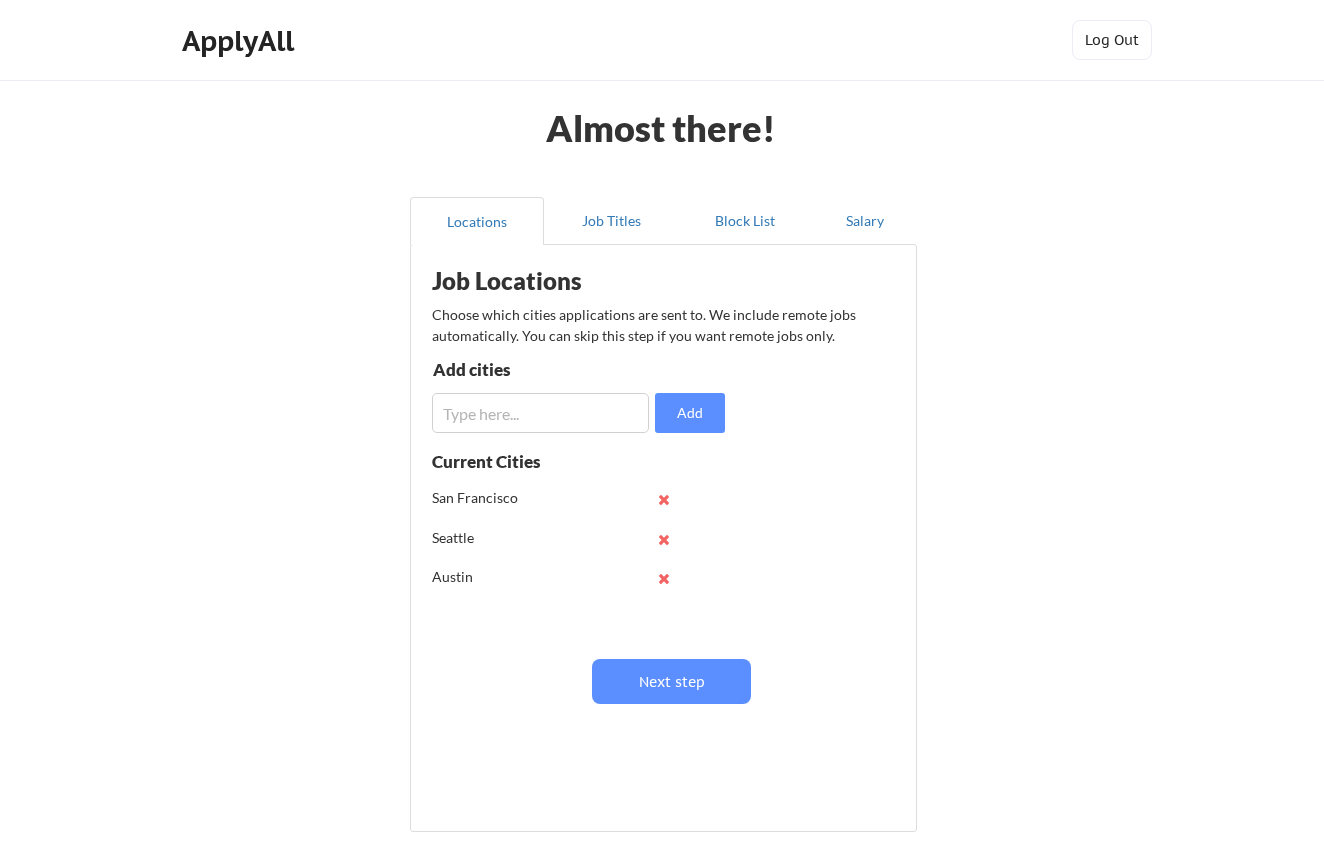 click at bounding box center [540, 413] 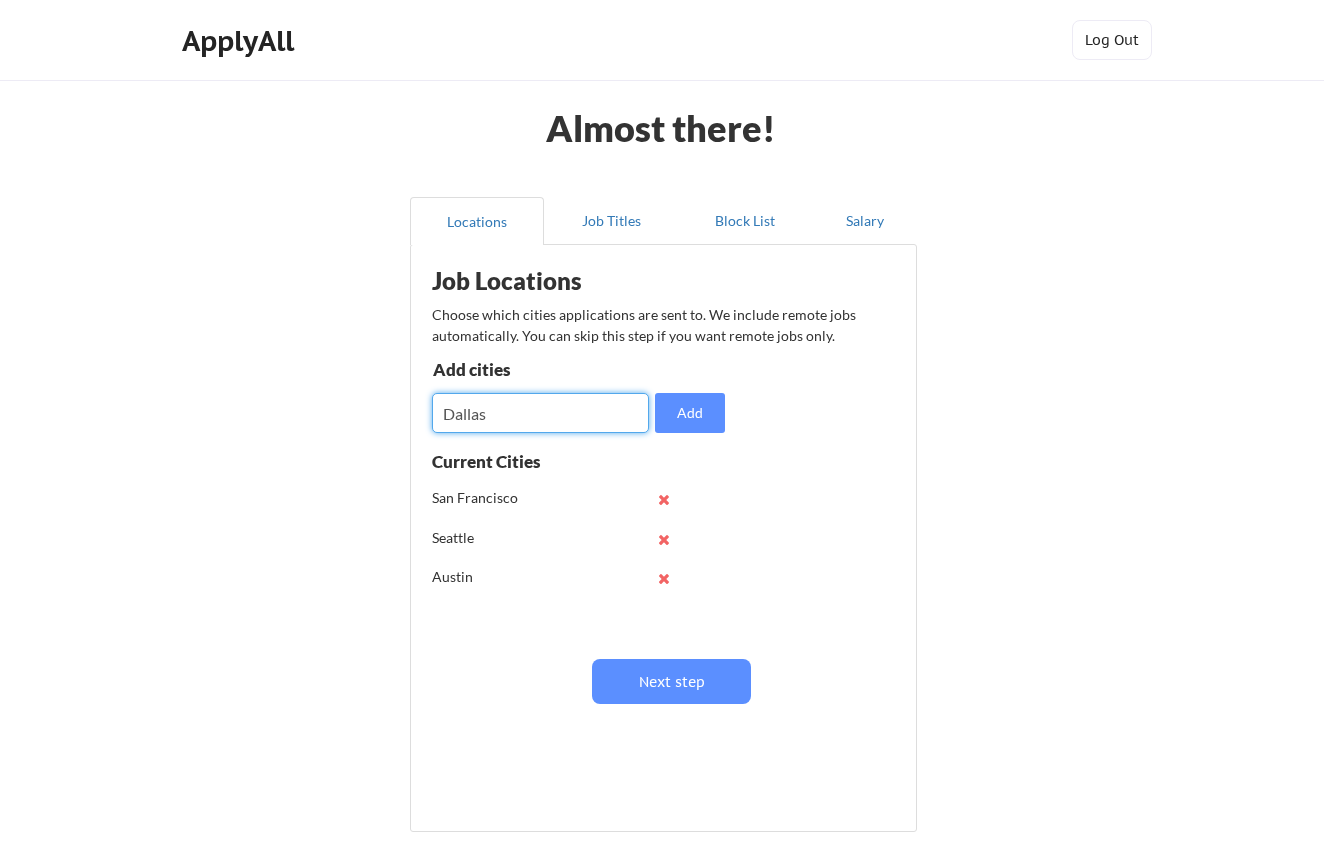 type on "Dallas" 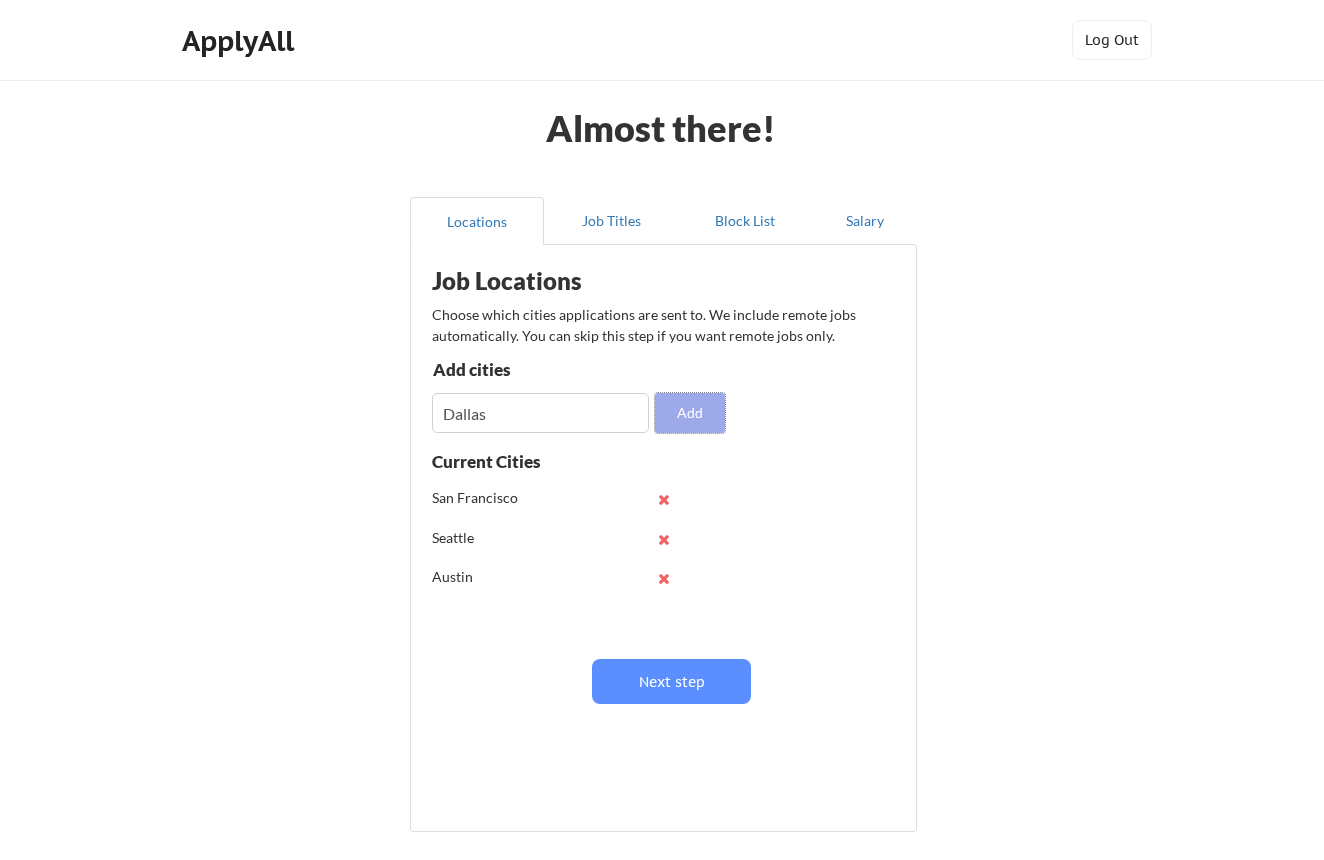 click on "Add" at bounding box center [690, 413] 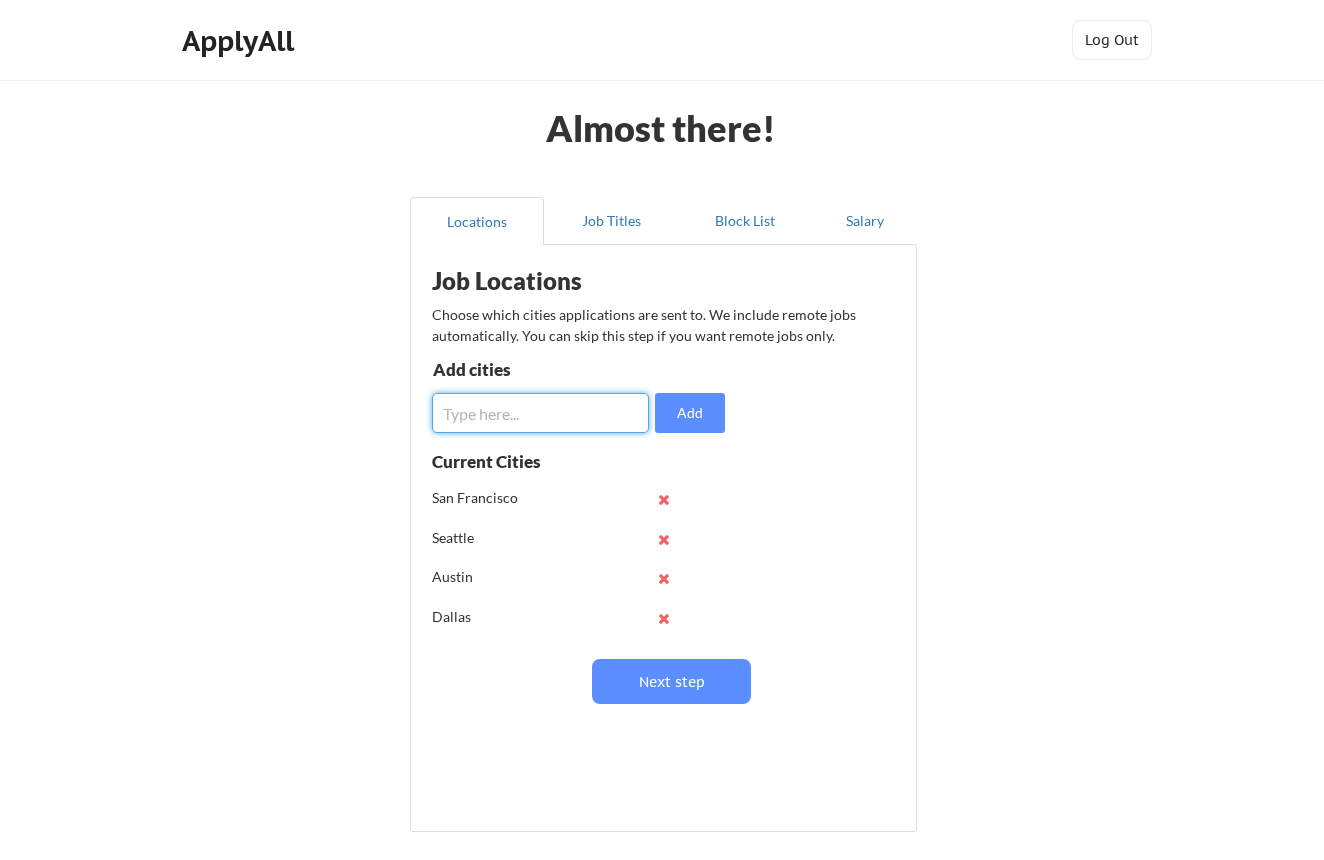 click at bounding box center [540, 413] 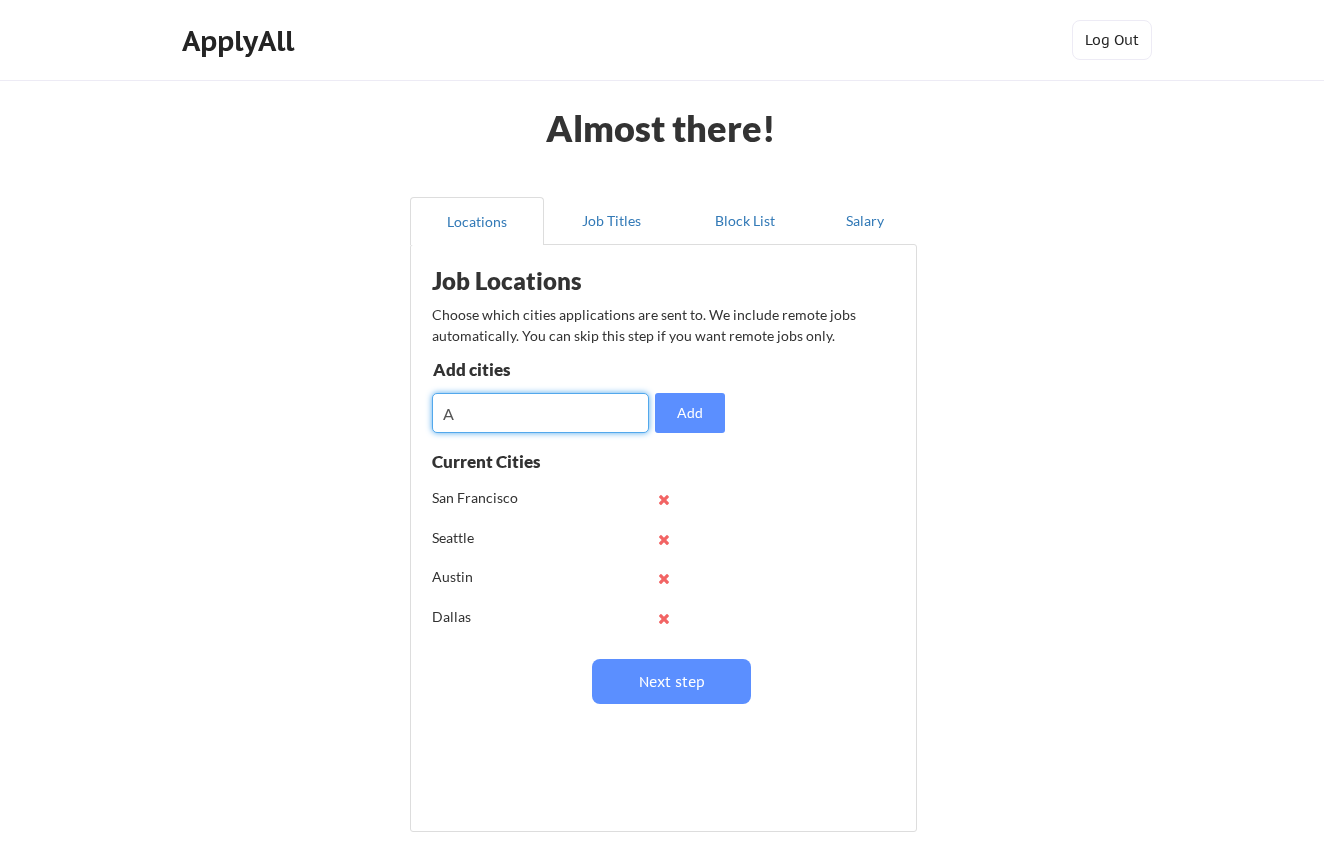 type 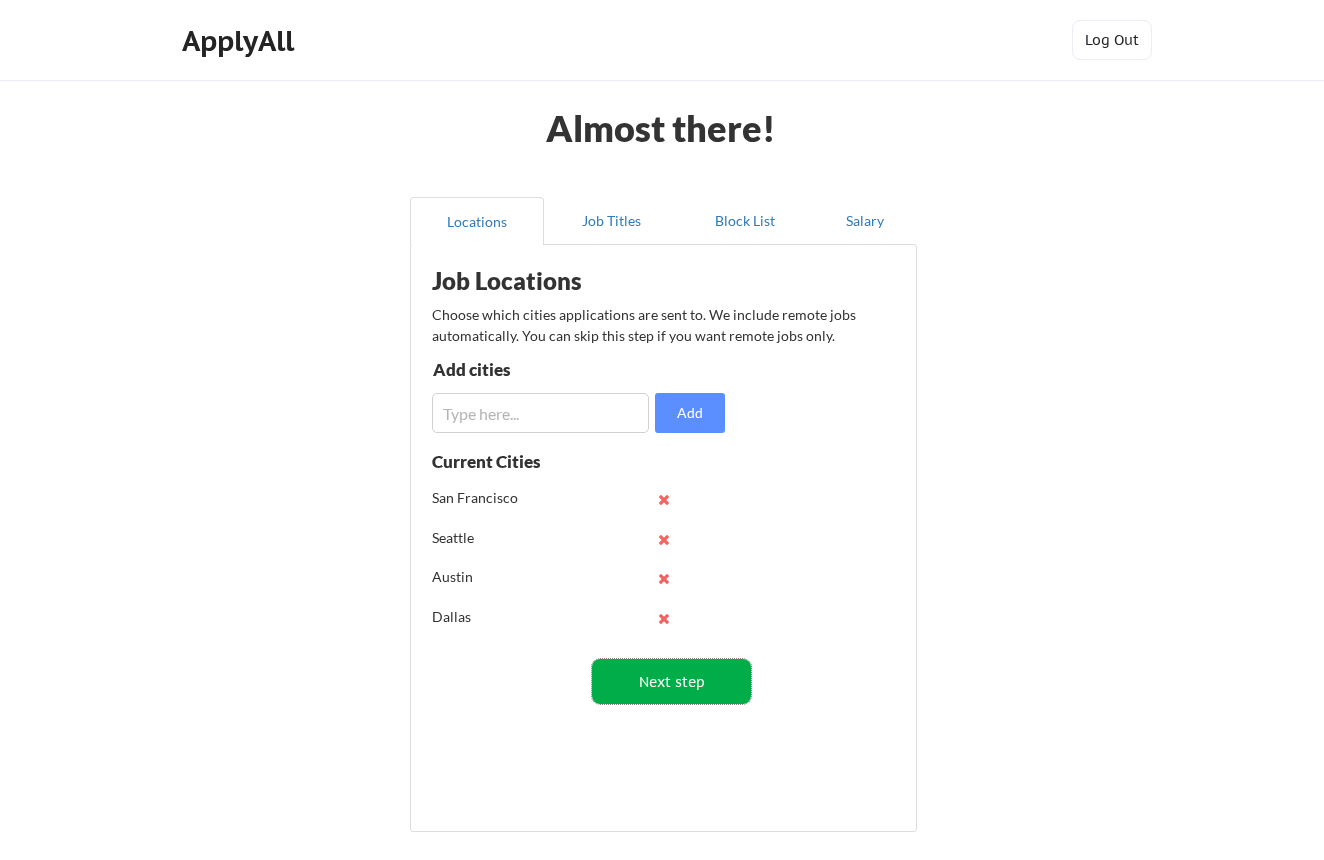 click on "Next step" at bounding box center [671, 681] 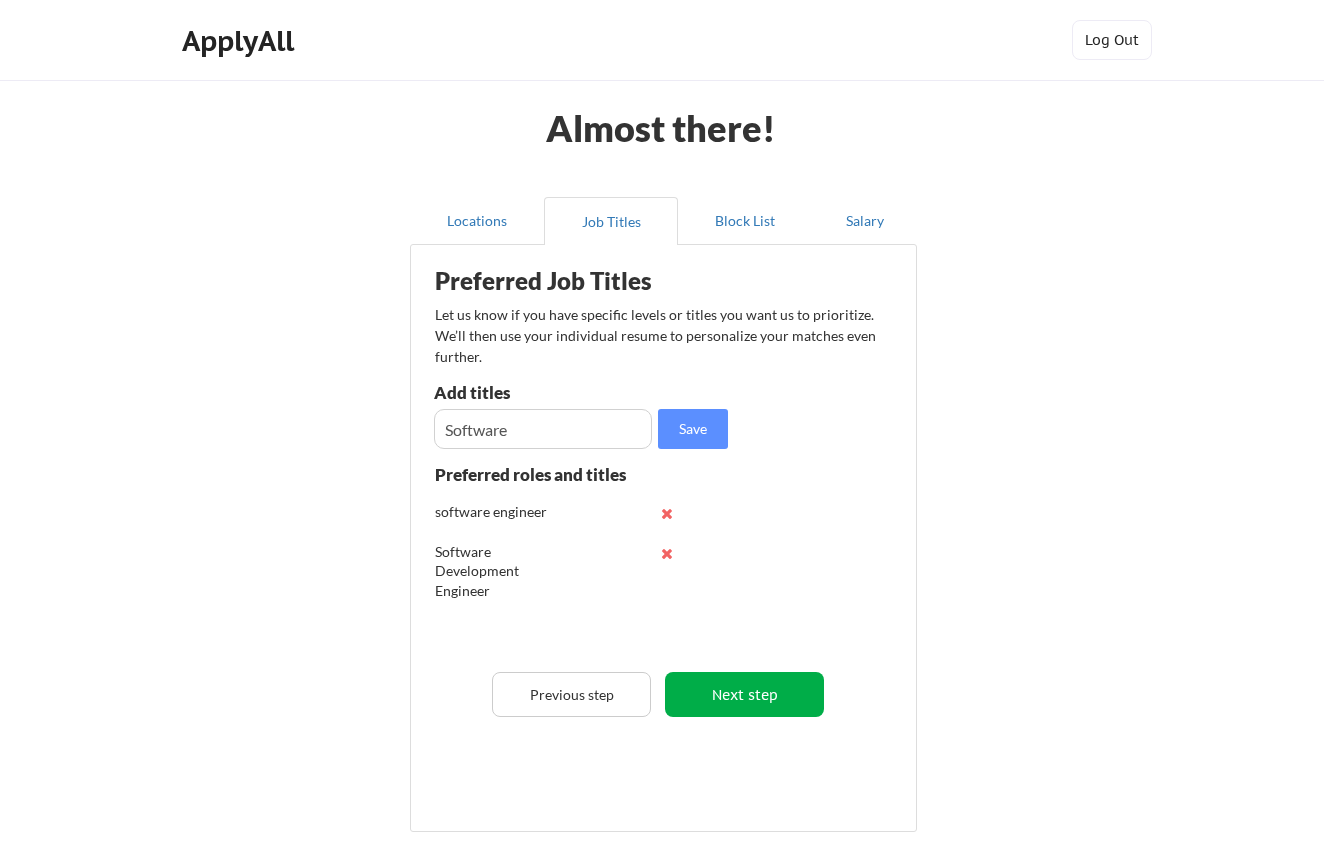 click on "Next step" at bounding box center [744, 694] 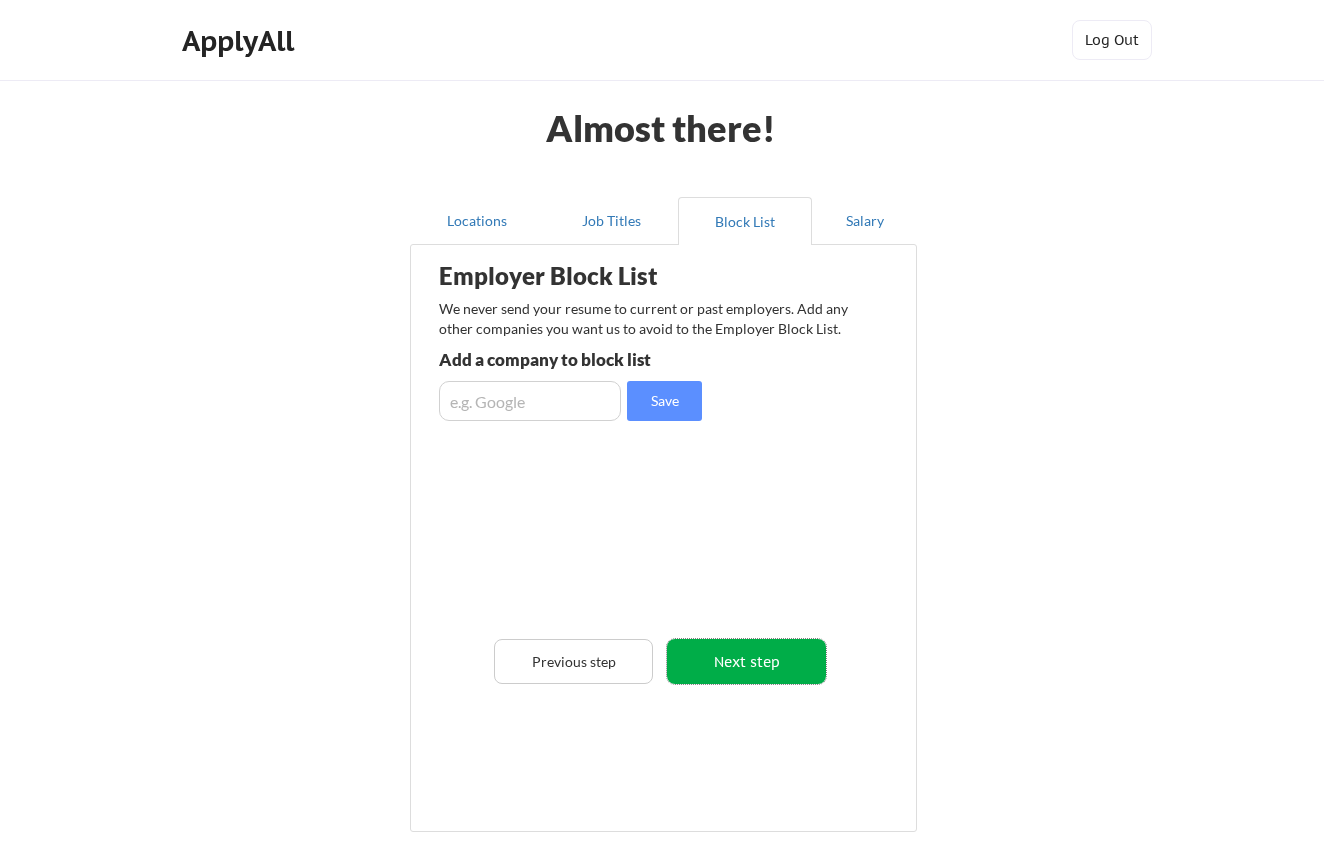 click on "Next step" at bounding box center [746, 661] 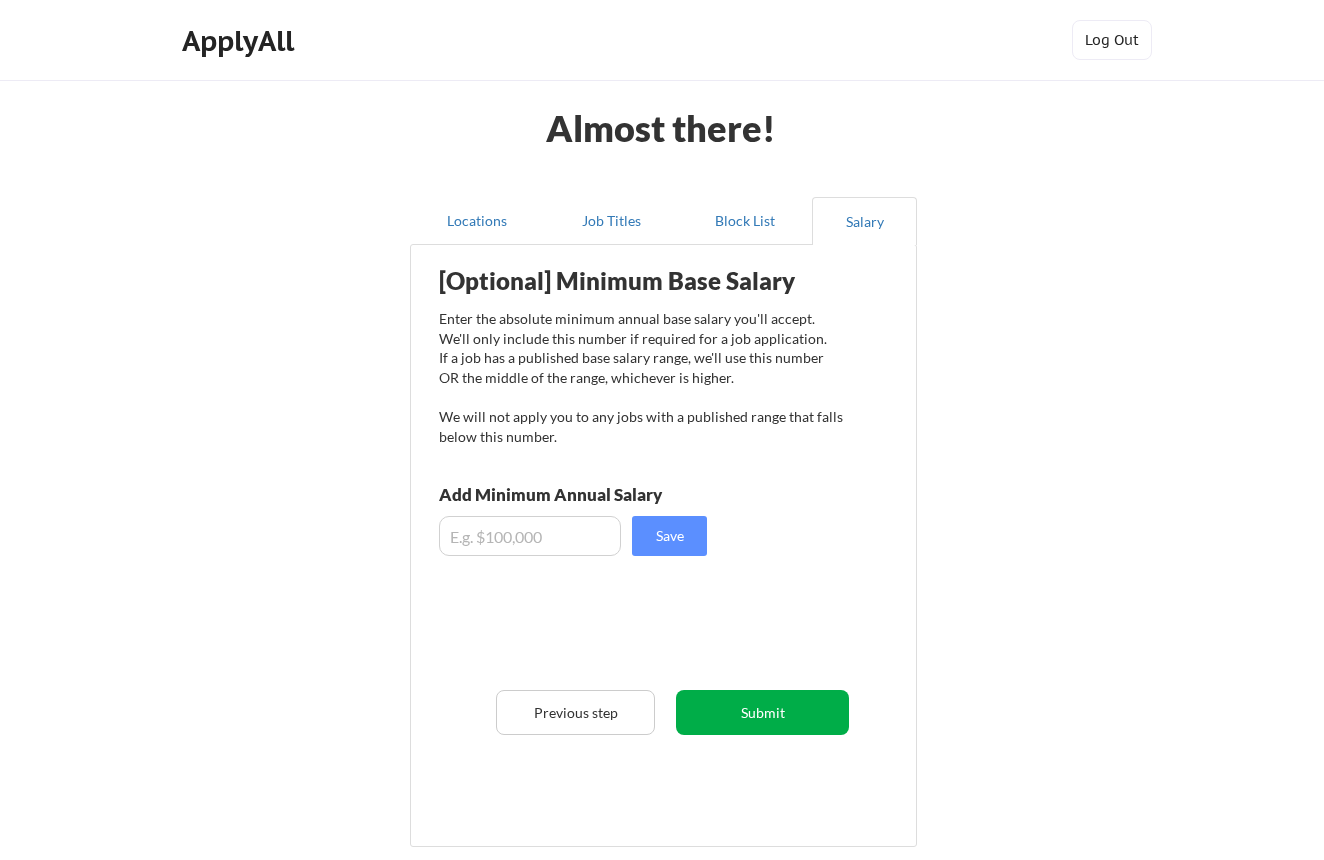 click on "Submit" at bounding box center [762, 712] 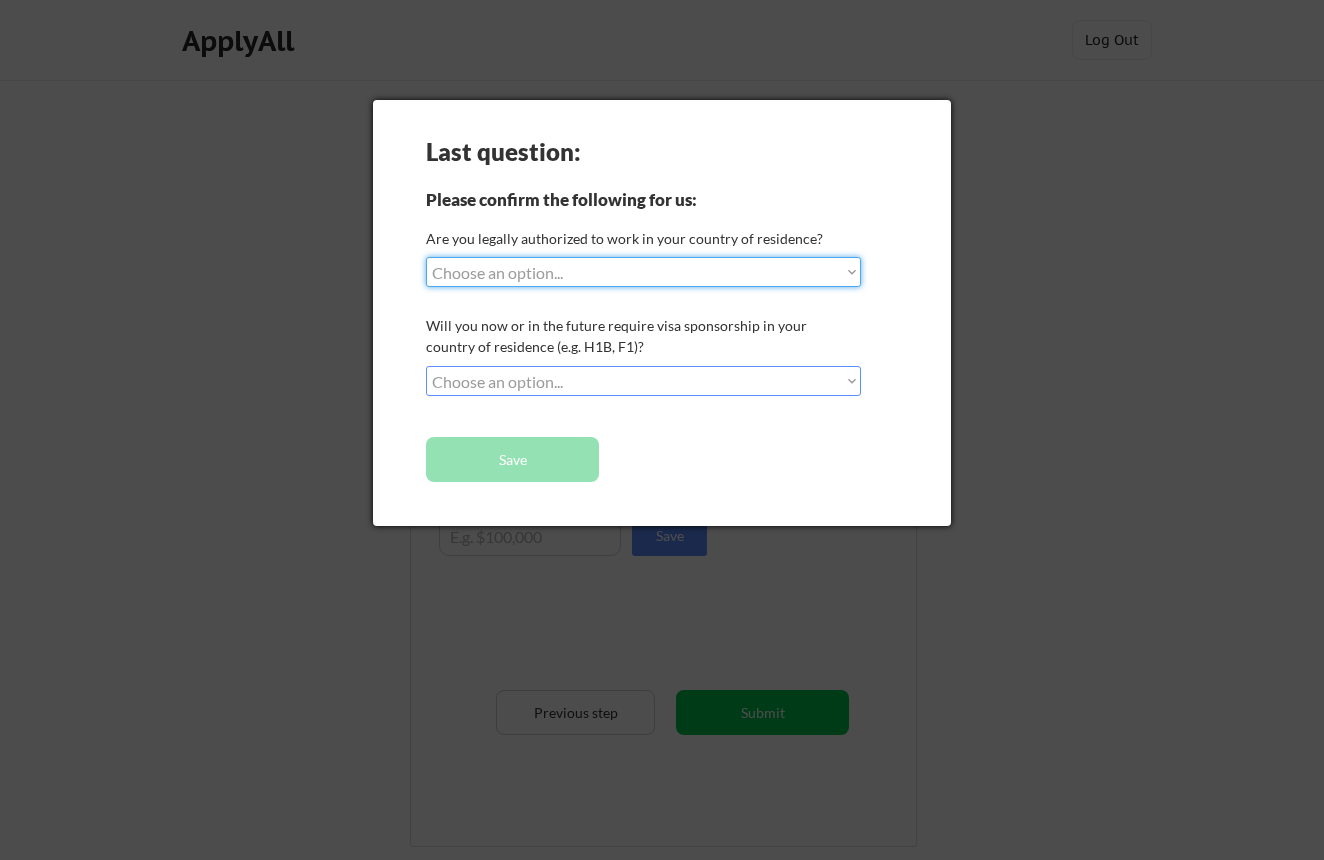 select on ""yes__i_am_here_on_a_visa__h1b__opt__etc__"" 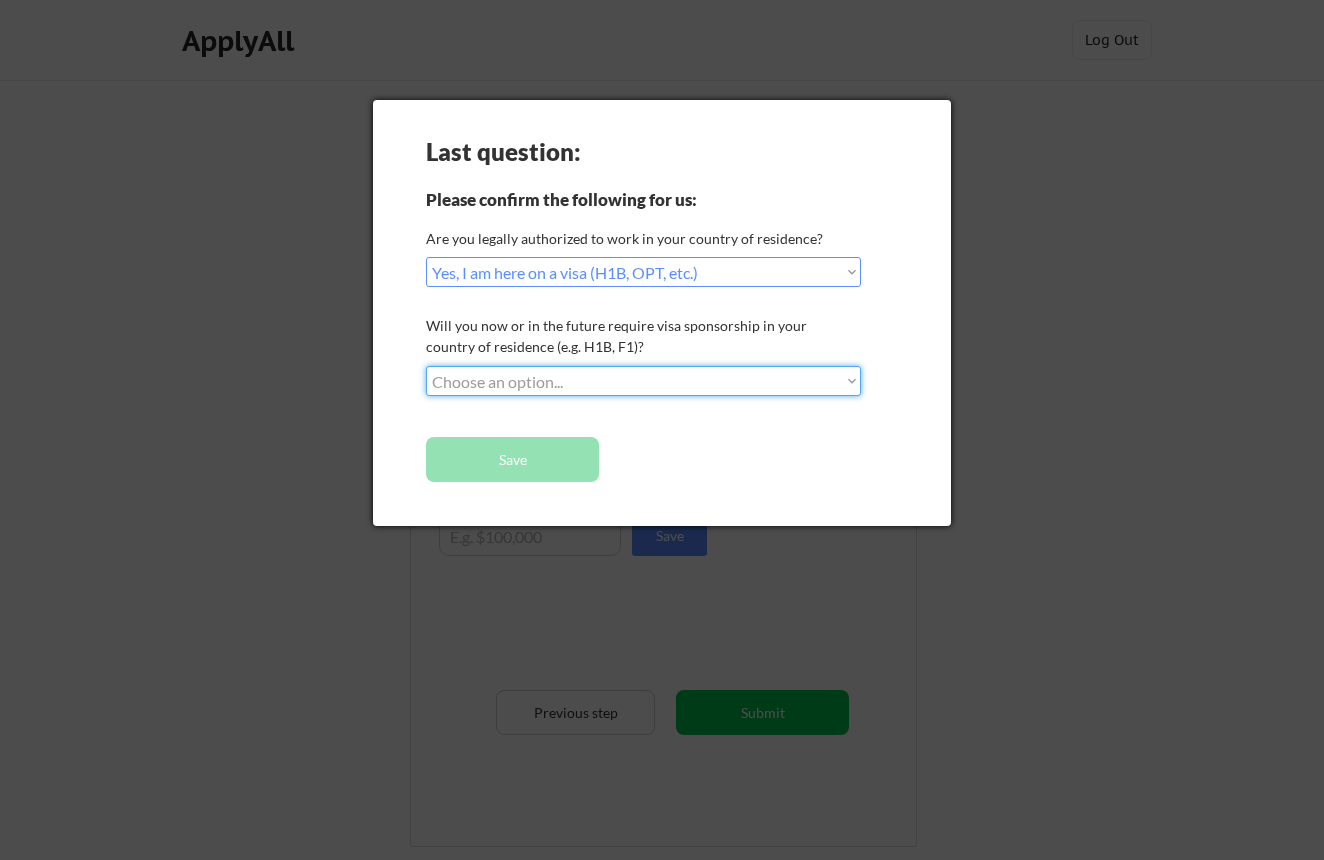 select on ""yes__i_will_need_sponsorship"" 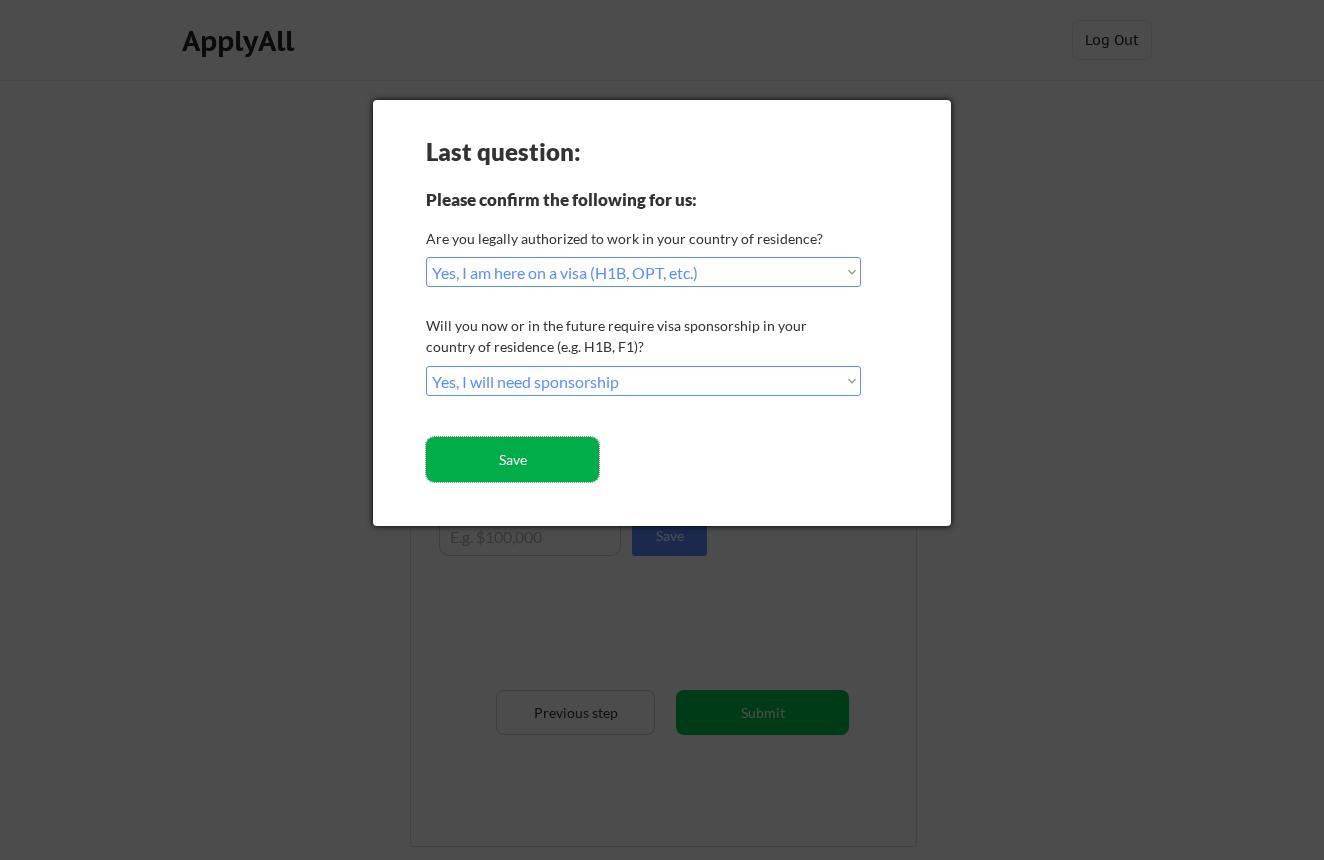 click on "Save" at bounding box center [512, 459] 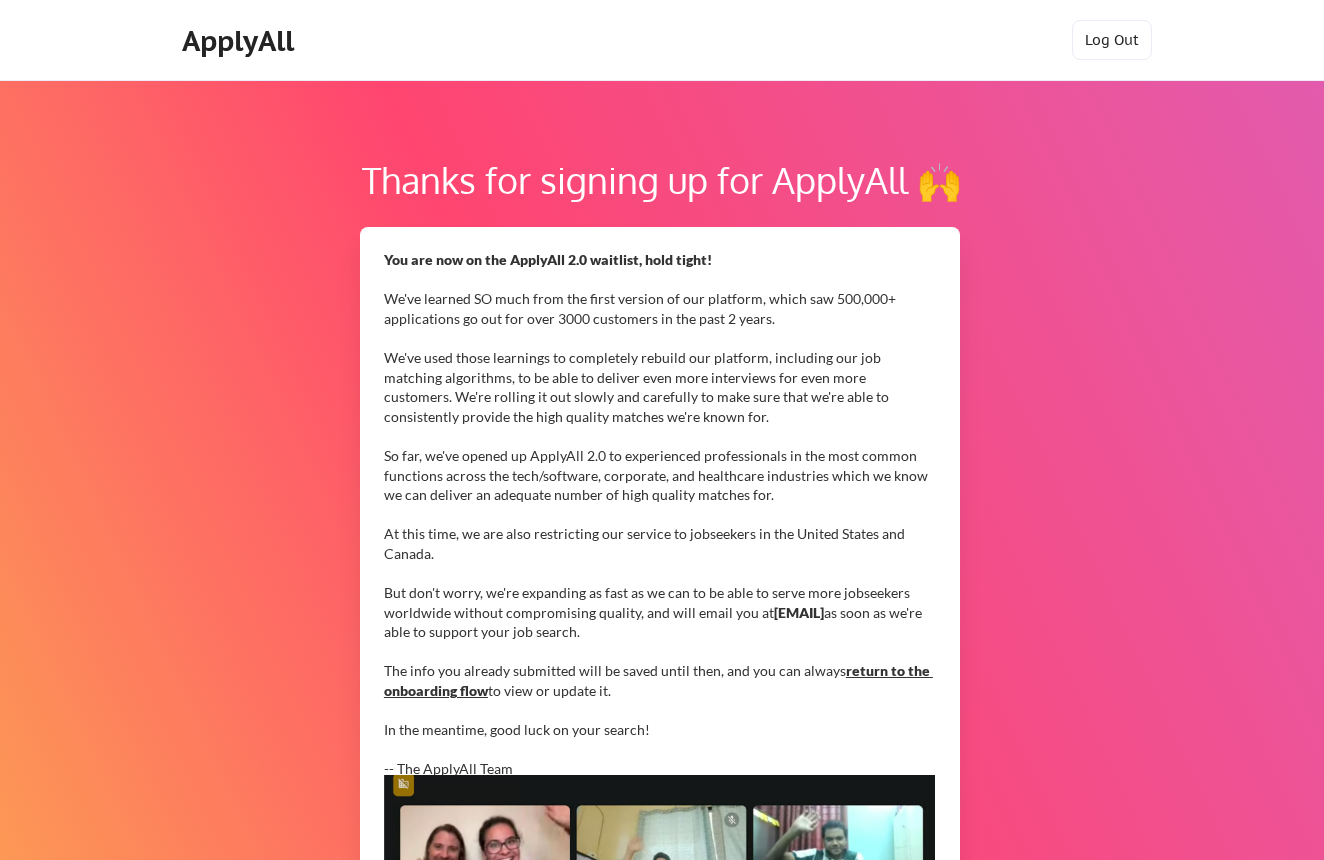 scroll, scrollTop: 0, scrollLeft: 0, axis: both 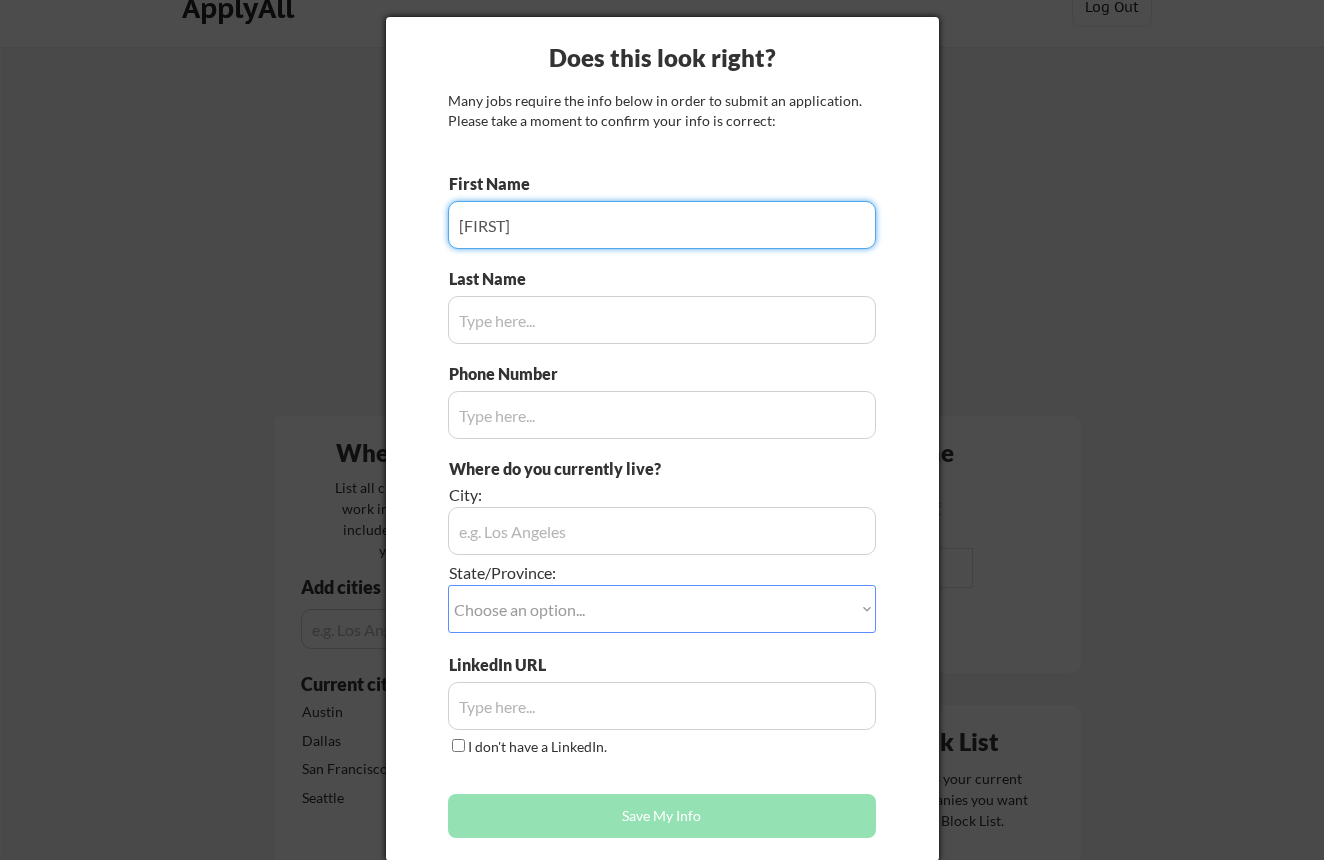 type on "Madhumitha" 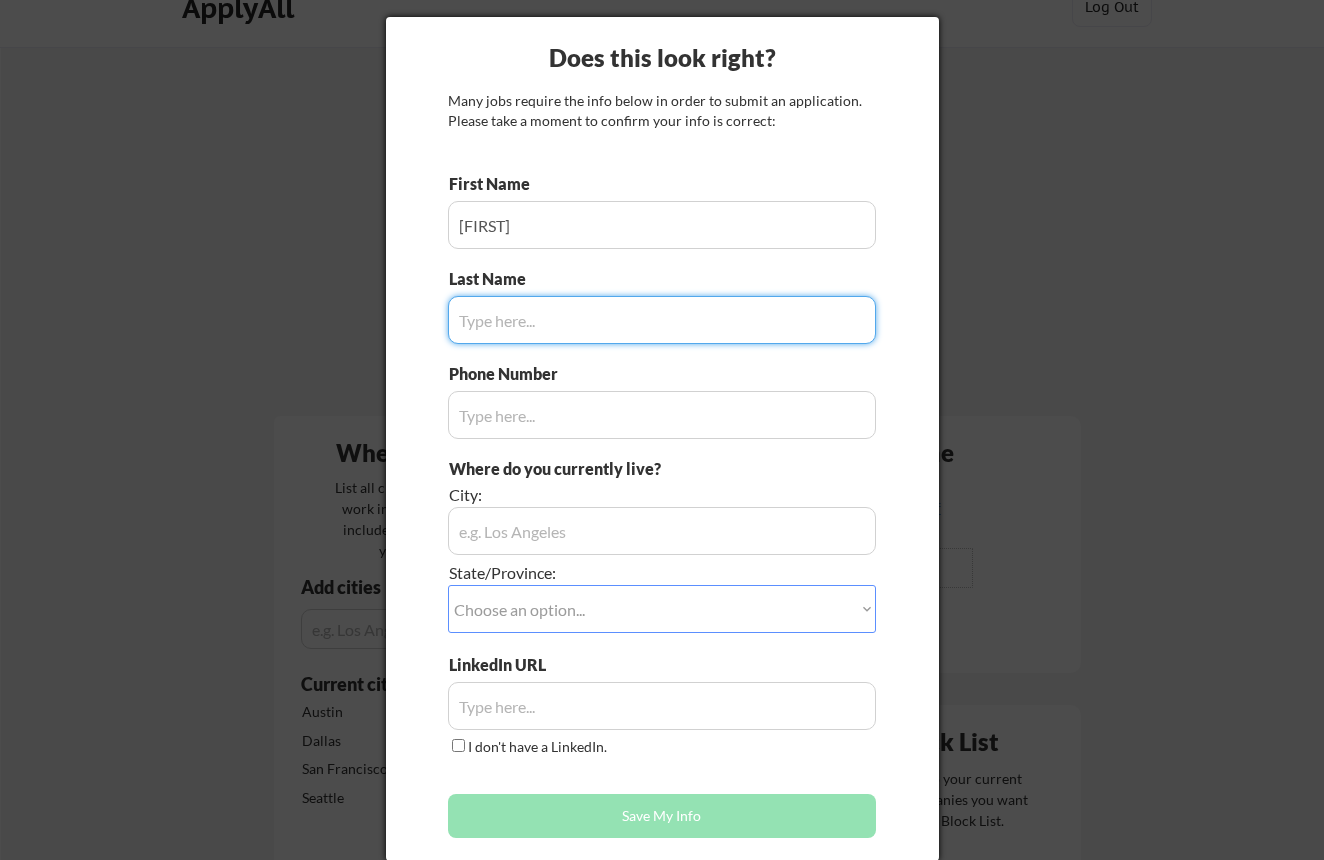 click at bounding box center [662, 320] 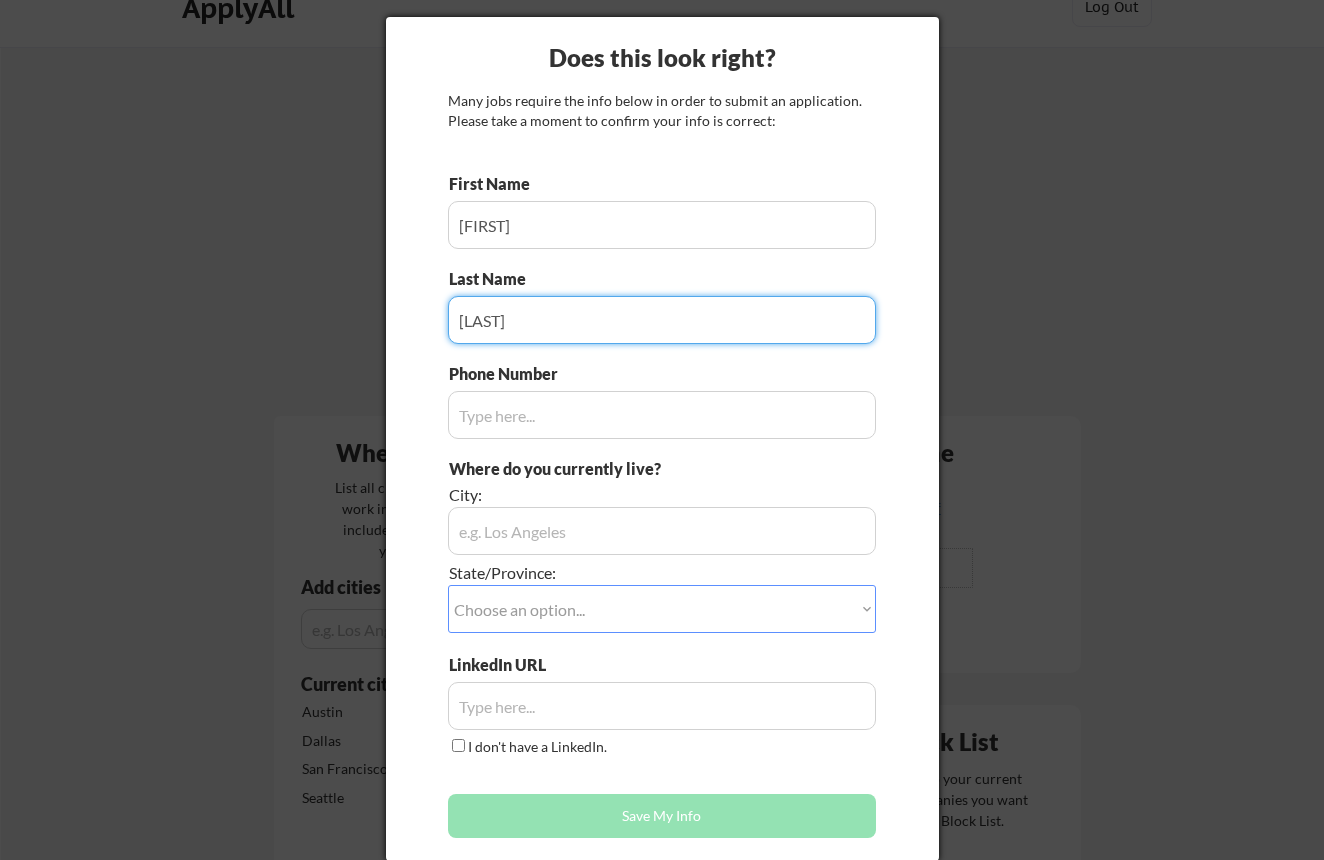 type on "Ganta" 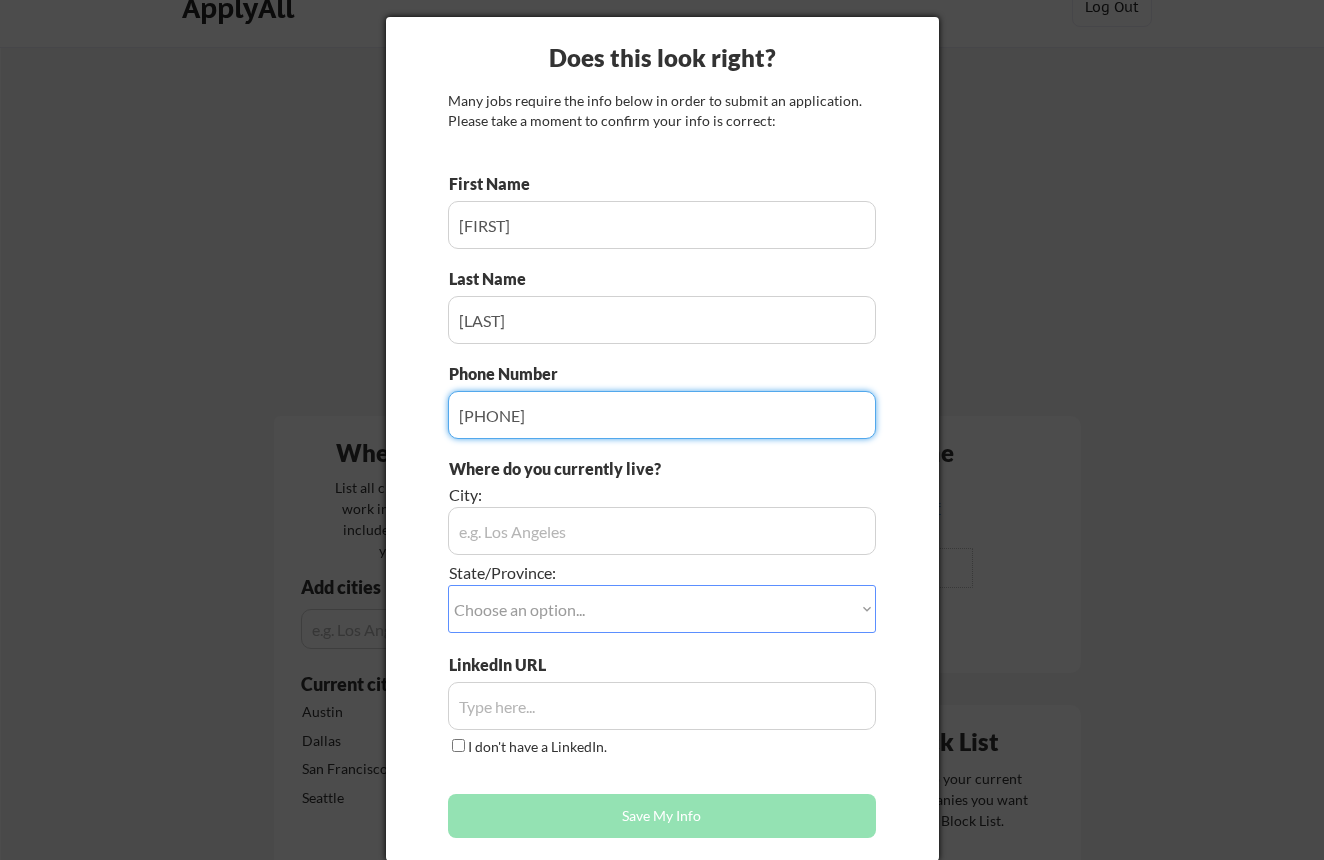 type on "3044358494" 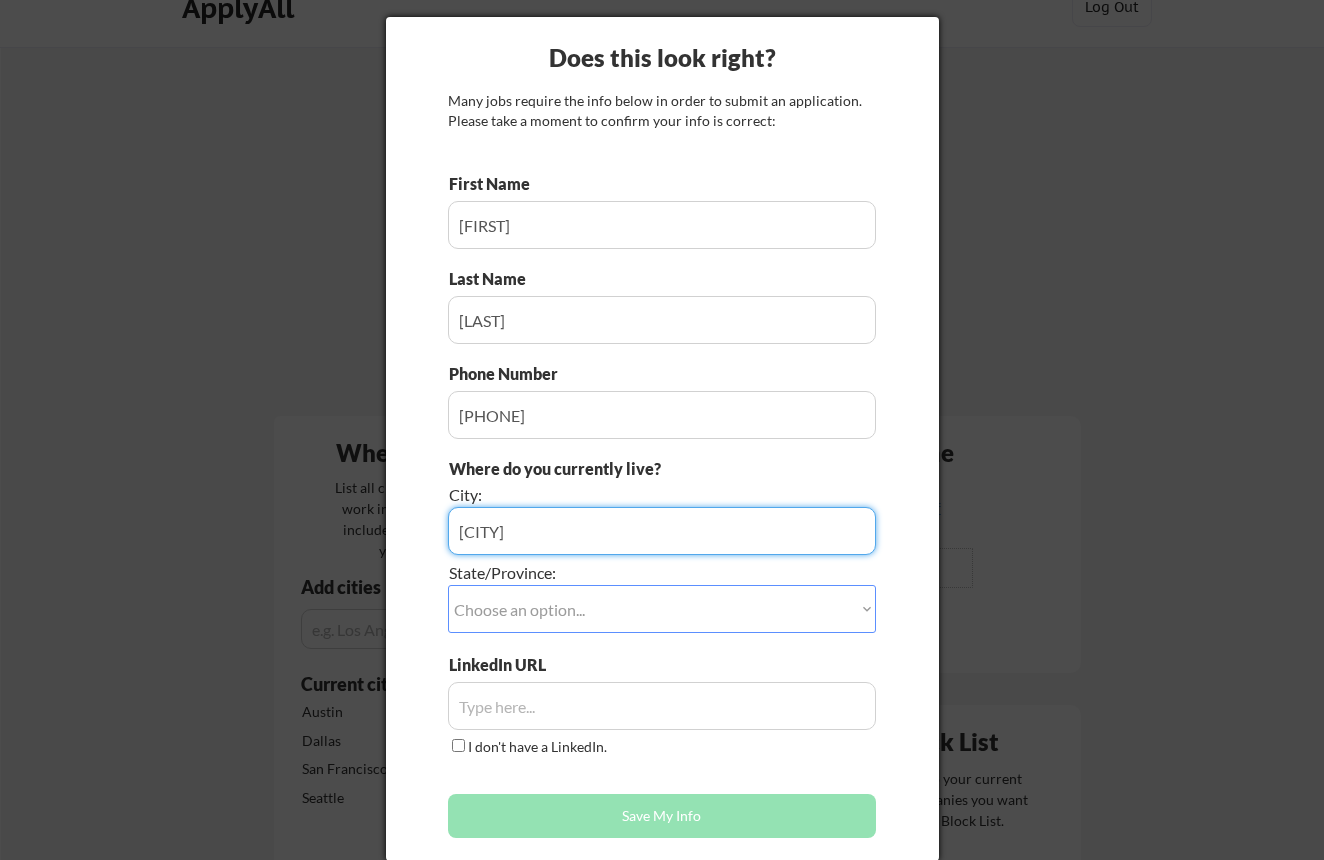 type on "San Jose" 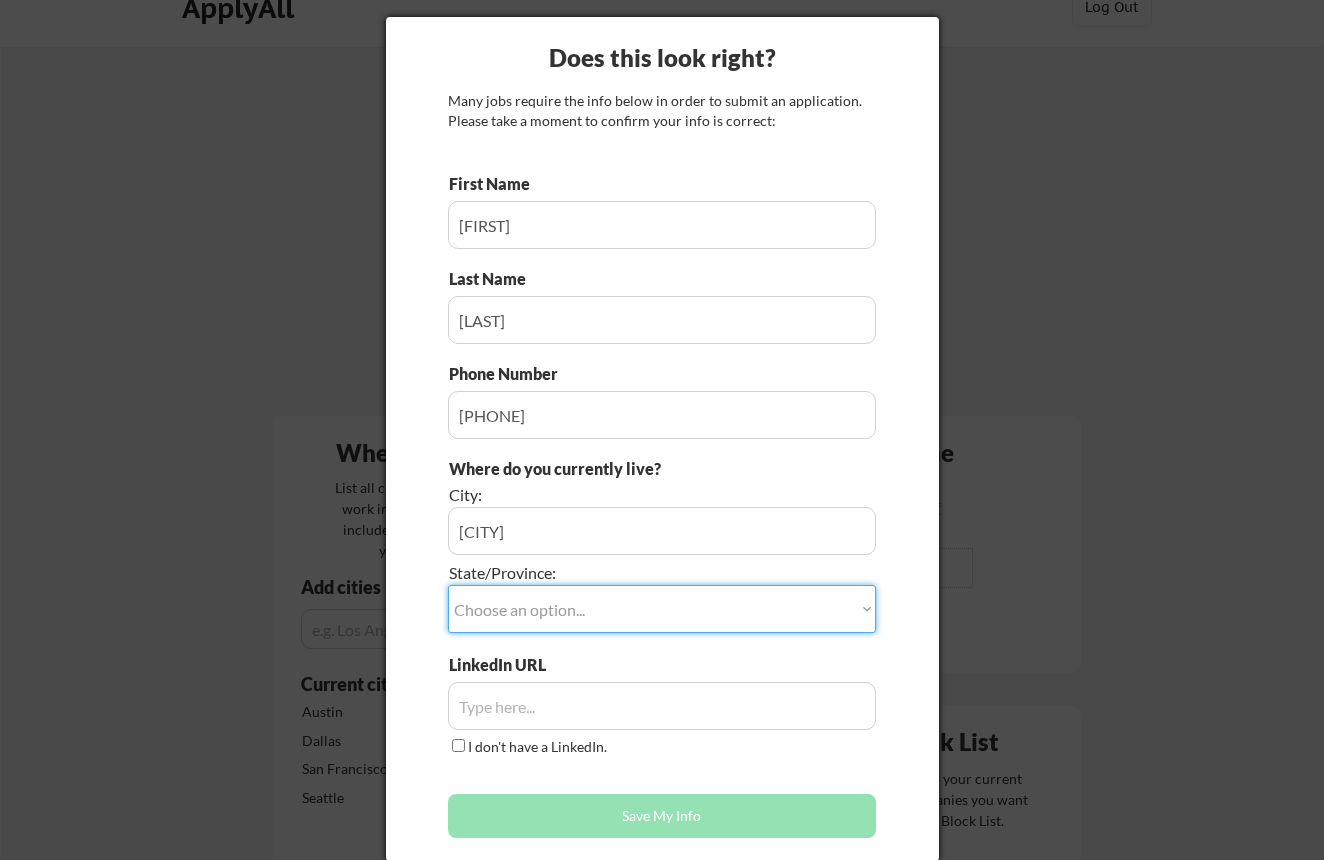 select on ""California"" 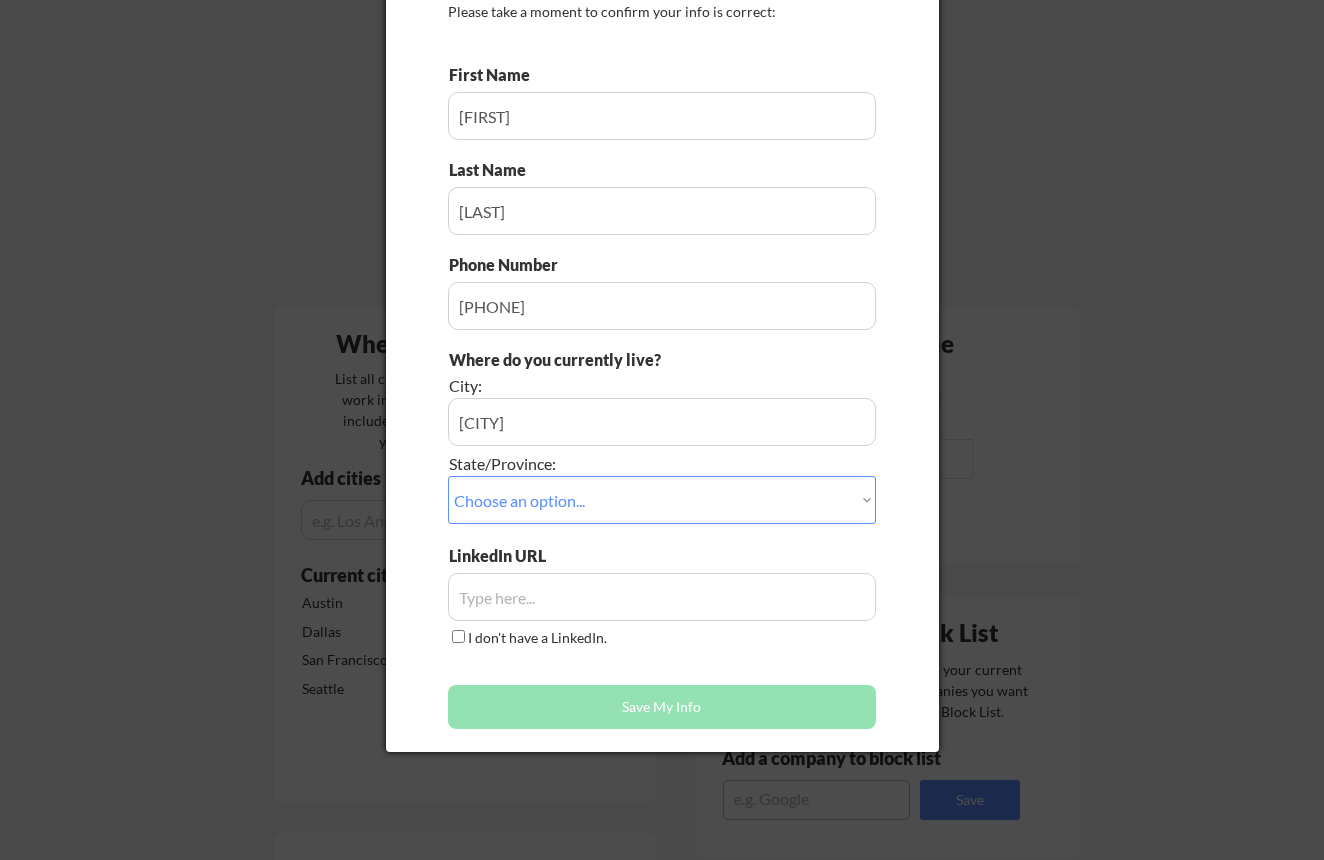 scroll, scrollTop: 152, scrollLeft: 0, axis: vertical 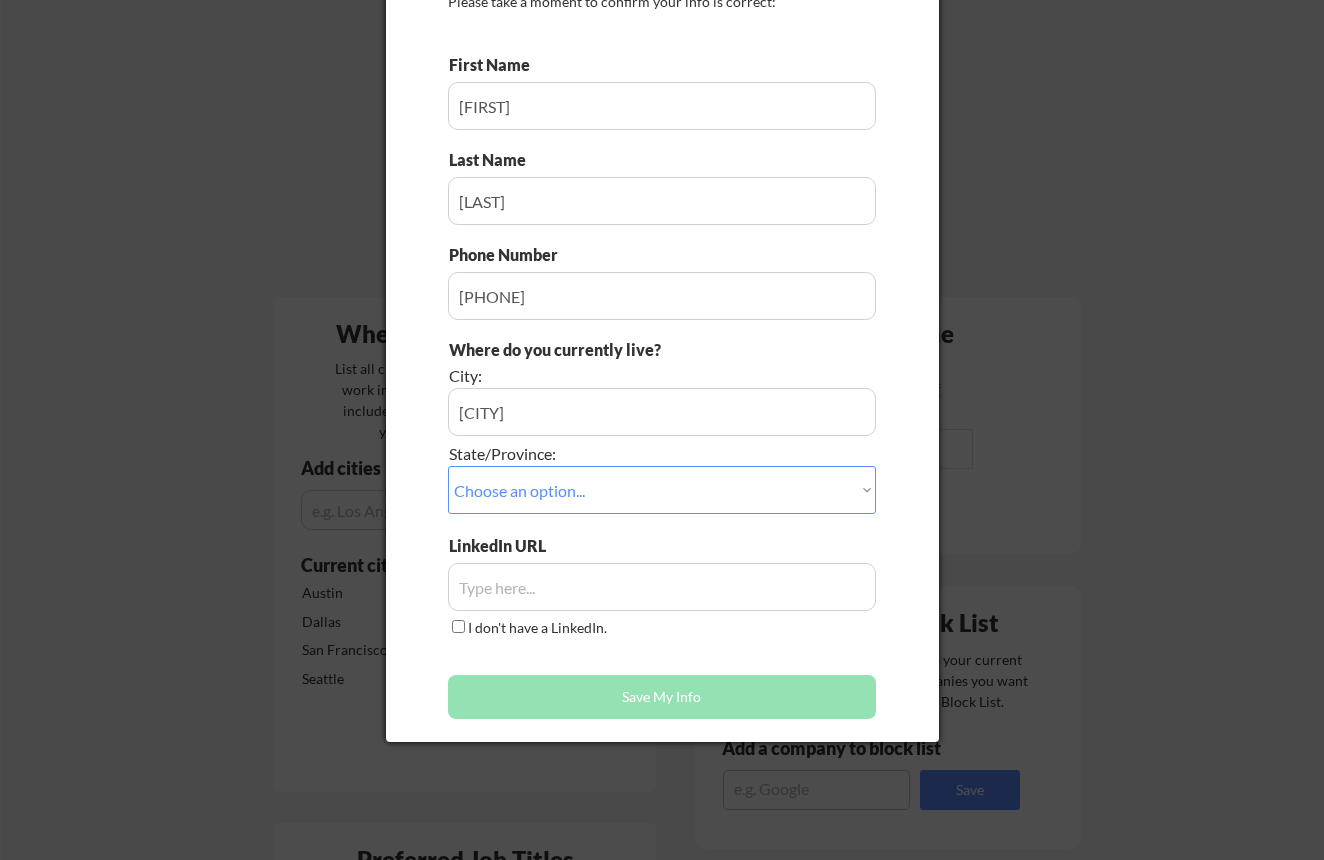 click at bounding box center [662, 587] 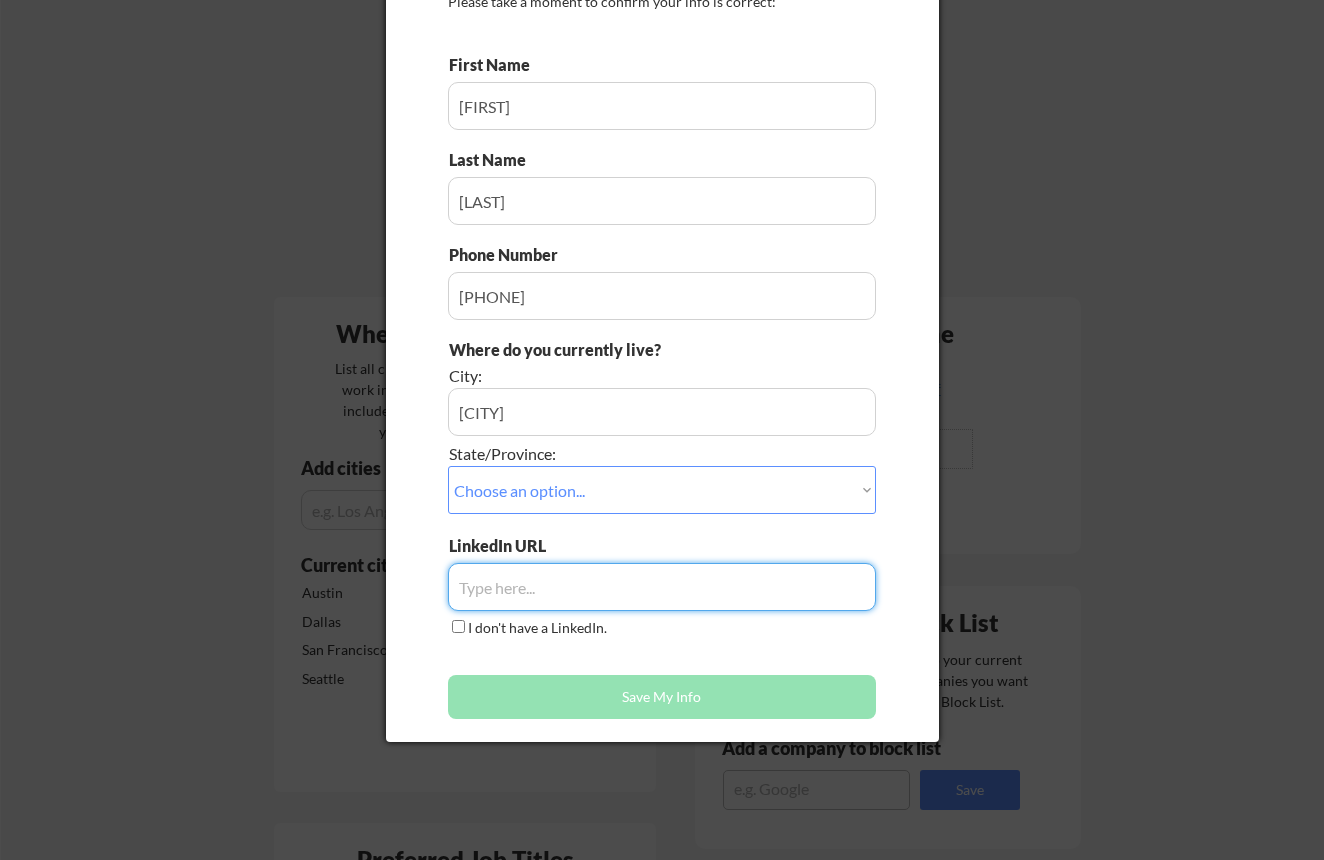 paste on "https://www.linkedin.com/in/madhumithaganta/" 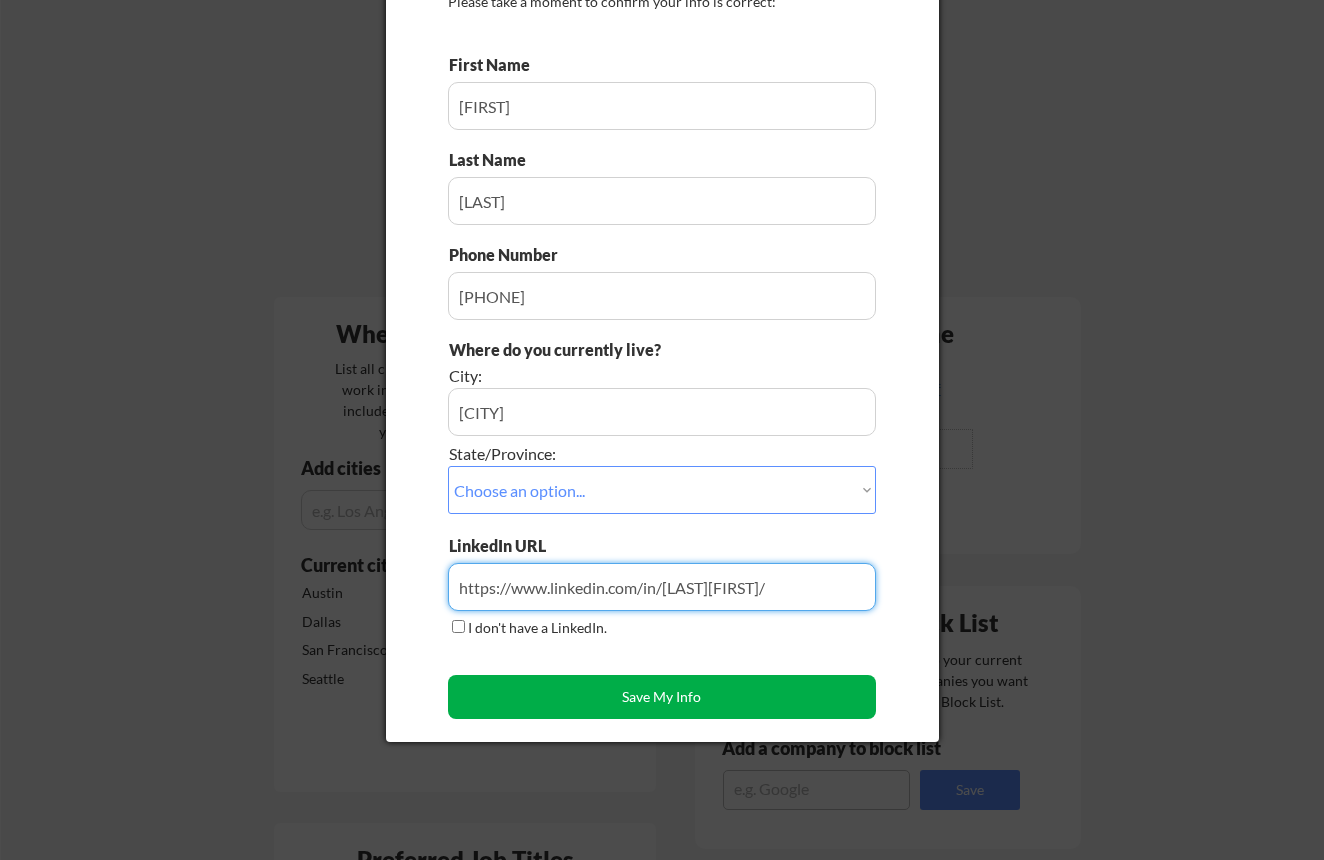 type on "https://www.linkedin.com/in/madhumithaganta/" 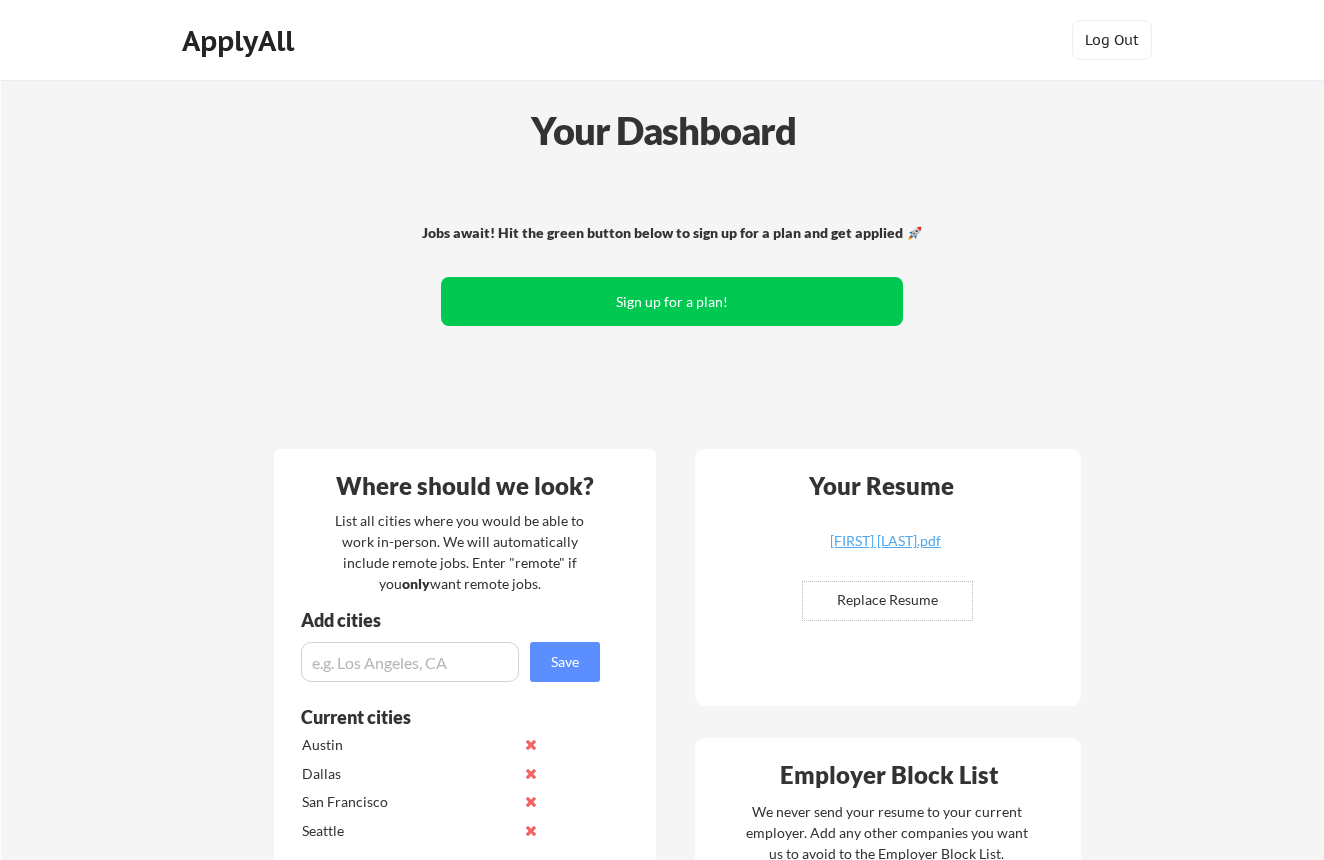 scroll, scrollTop: 0, scrollLeft: 0, axis: both 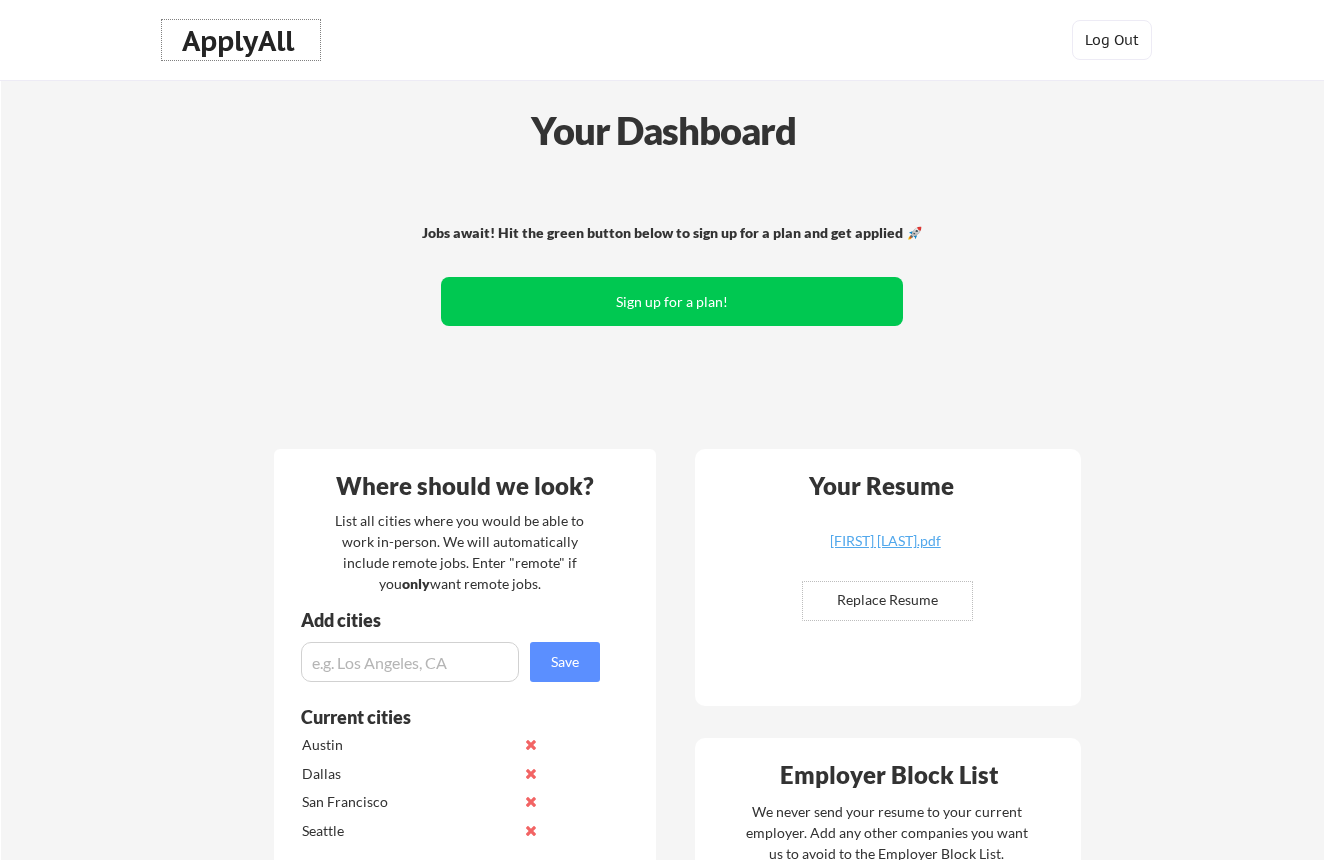 click on "ApplyAll" at bounding box center [241, 41] 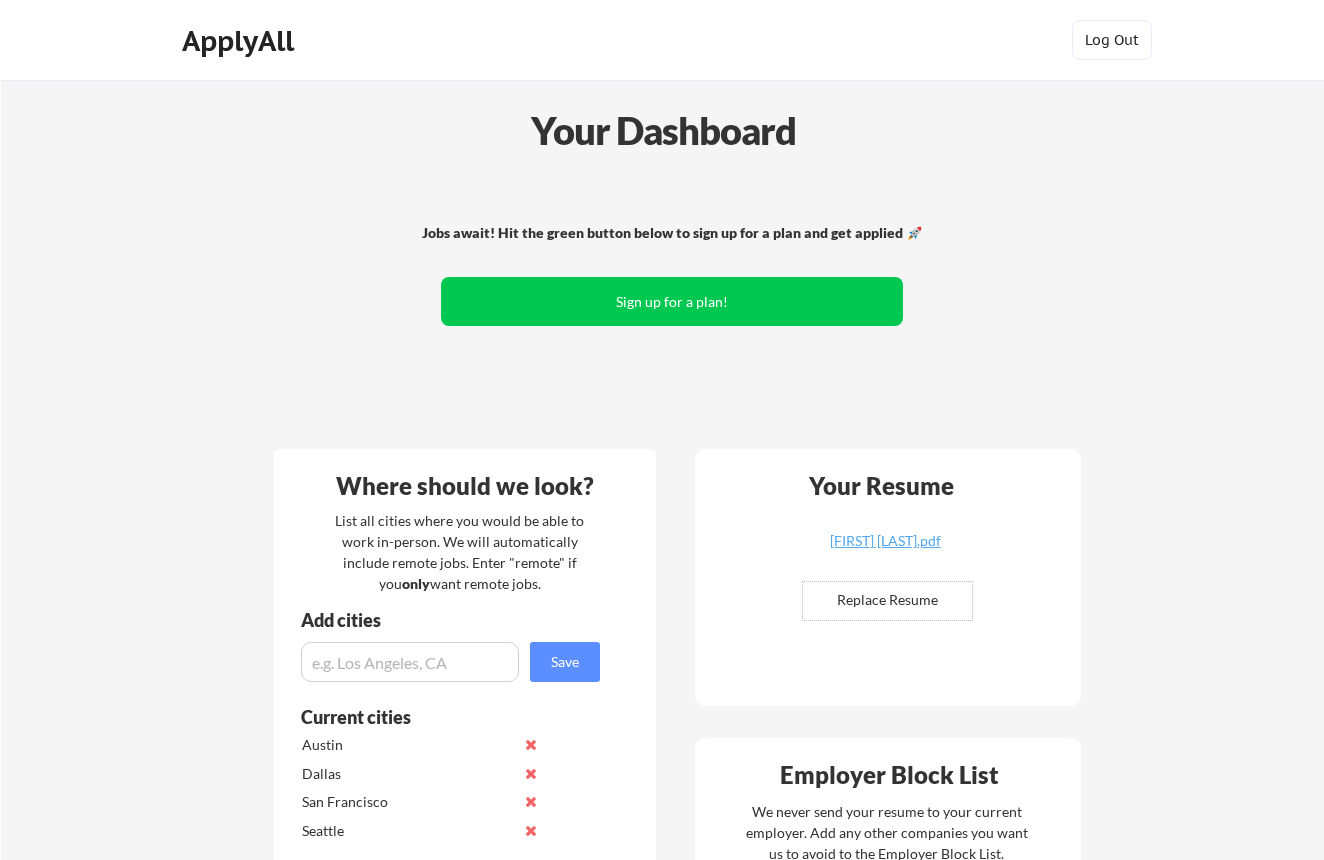 click on "ApplyAll" at bounding box center (241, 41) 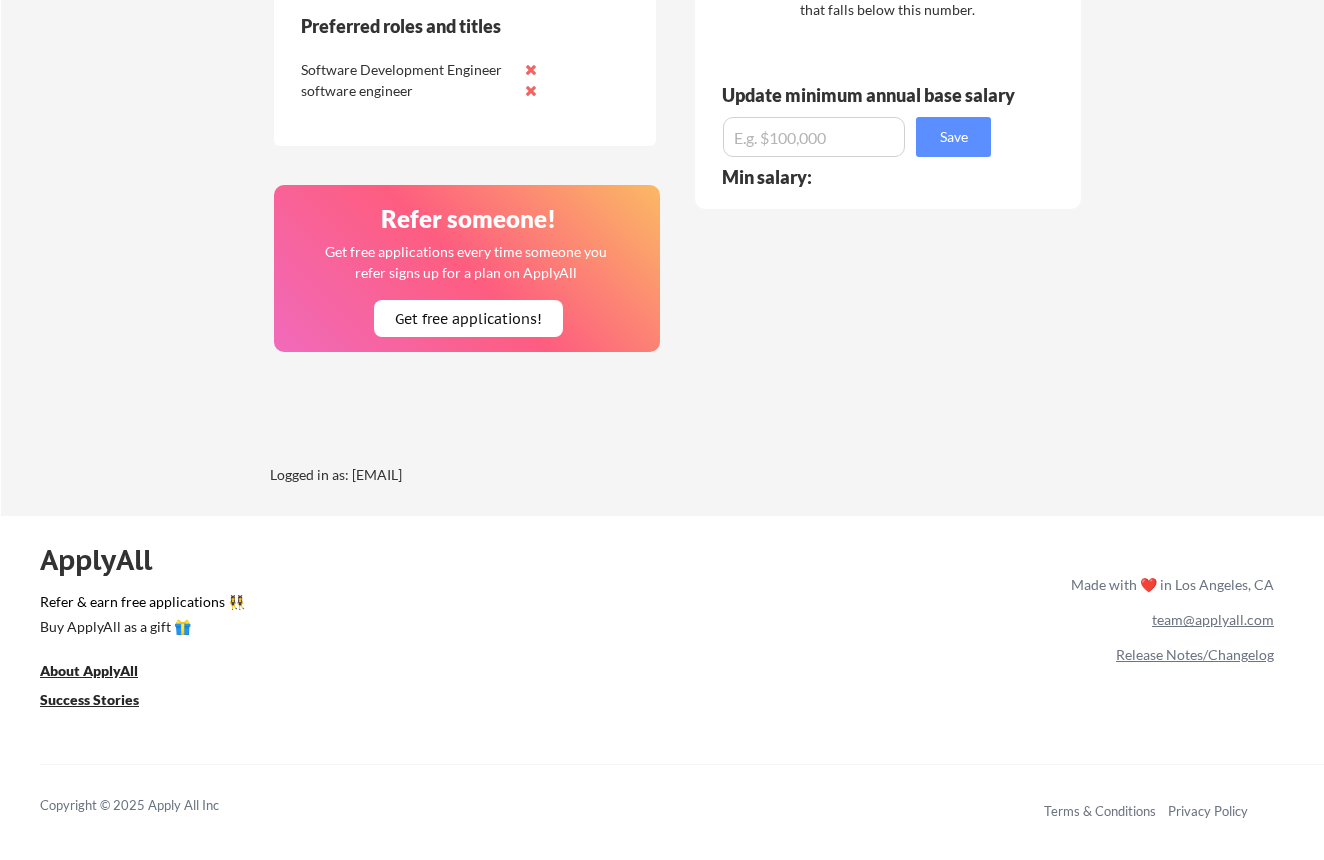 scroll, scrollTop: 1234, scrollLeft: 0, axis: vertical 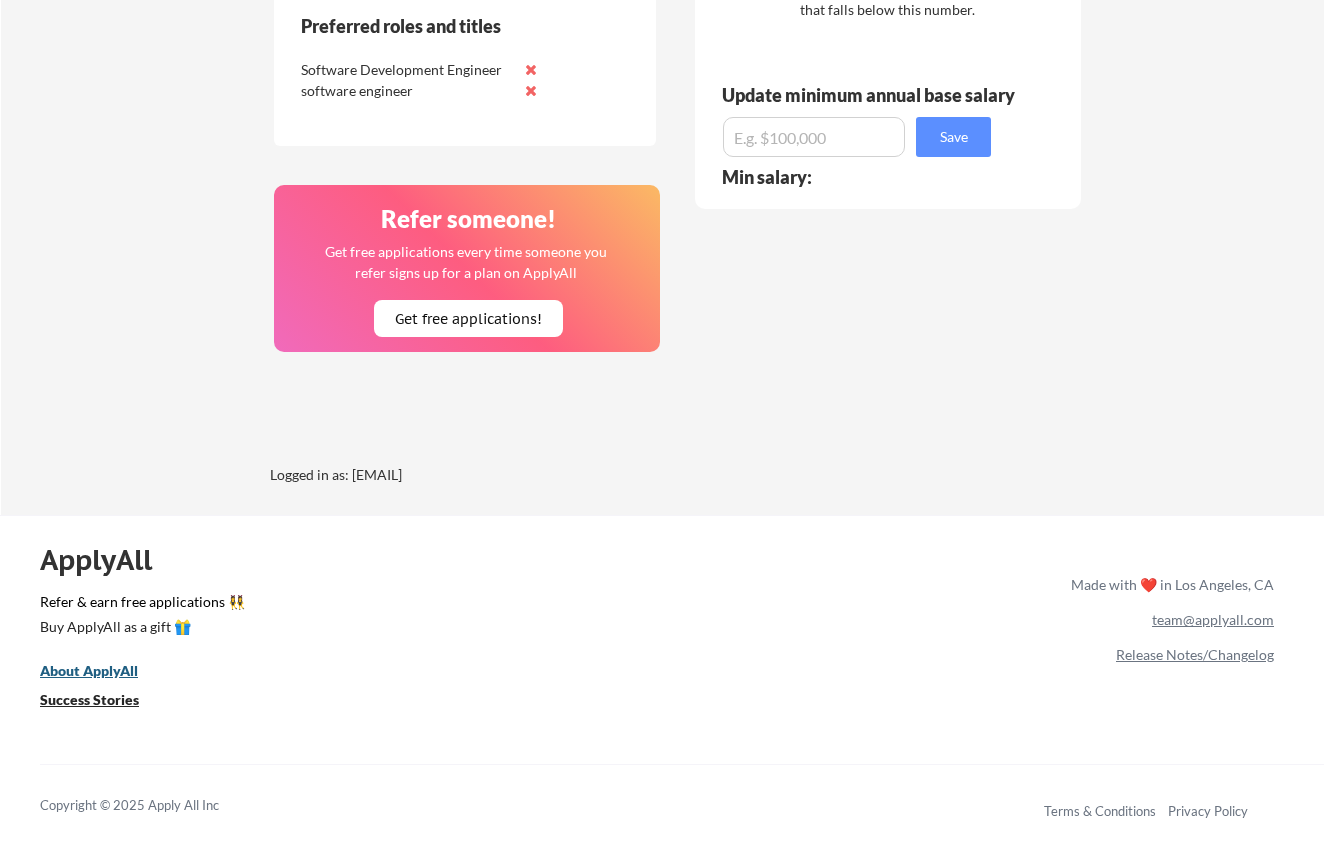 click on "About ApplyAll" at bounding box center (89, 670) 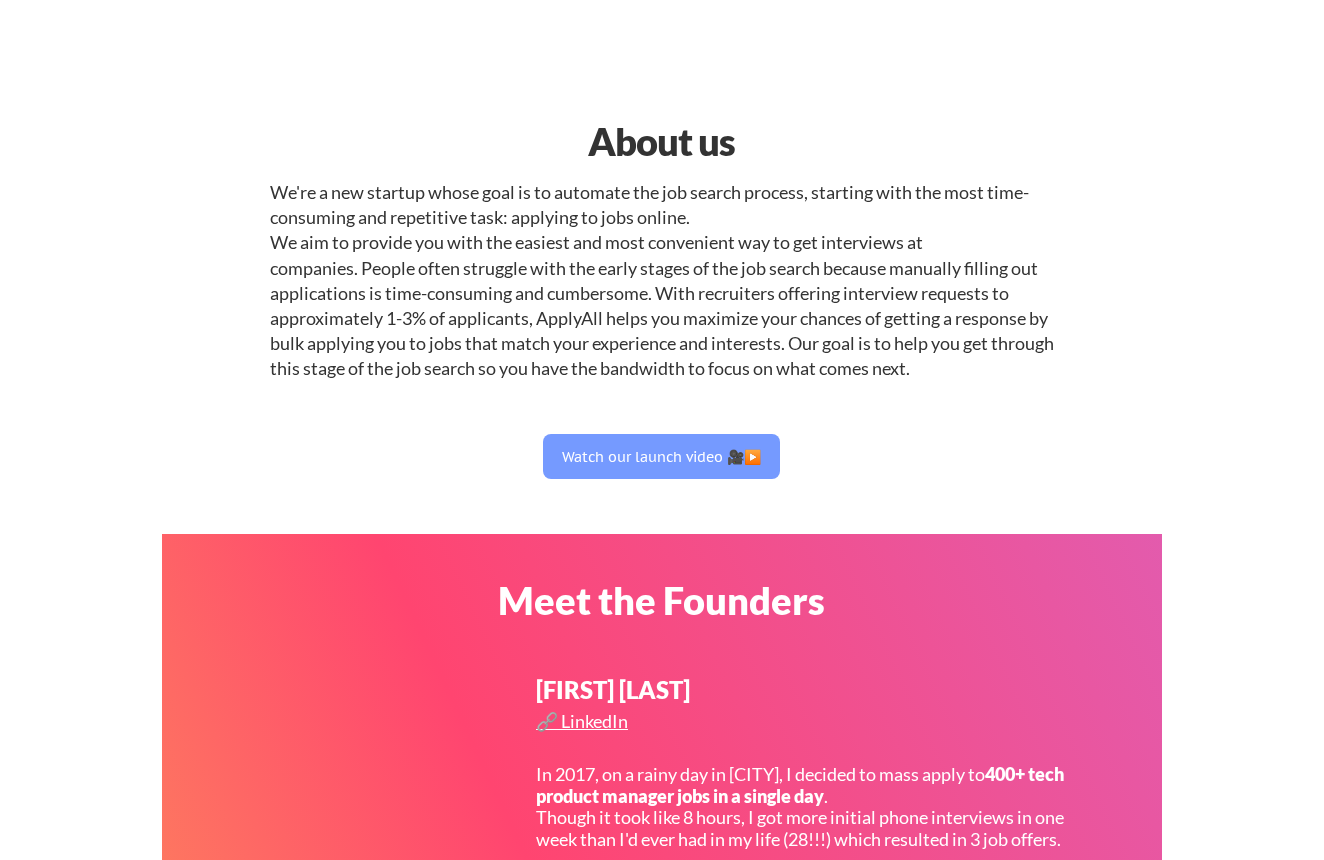 select on ""engineering"" 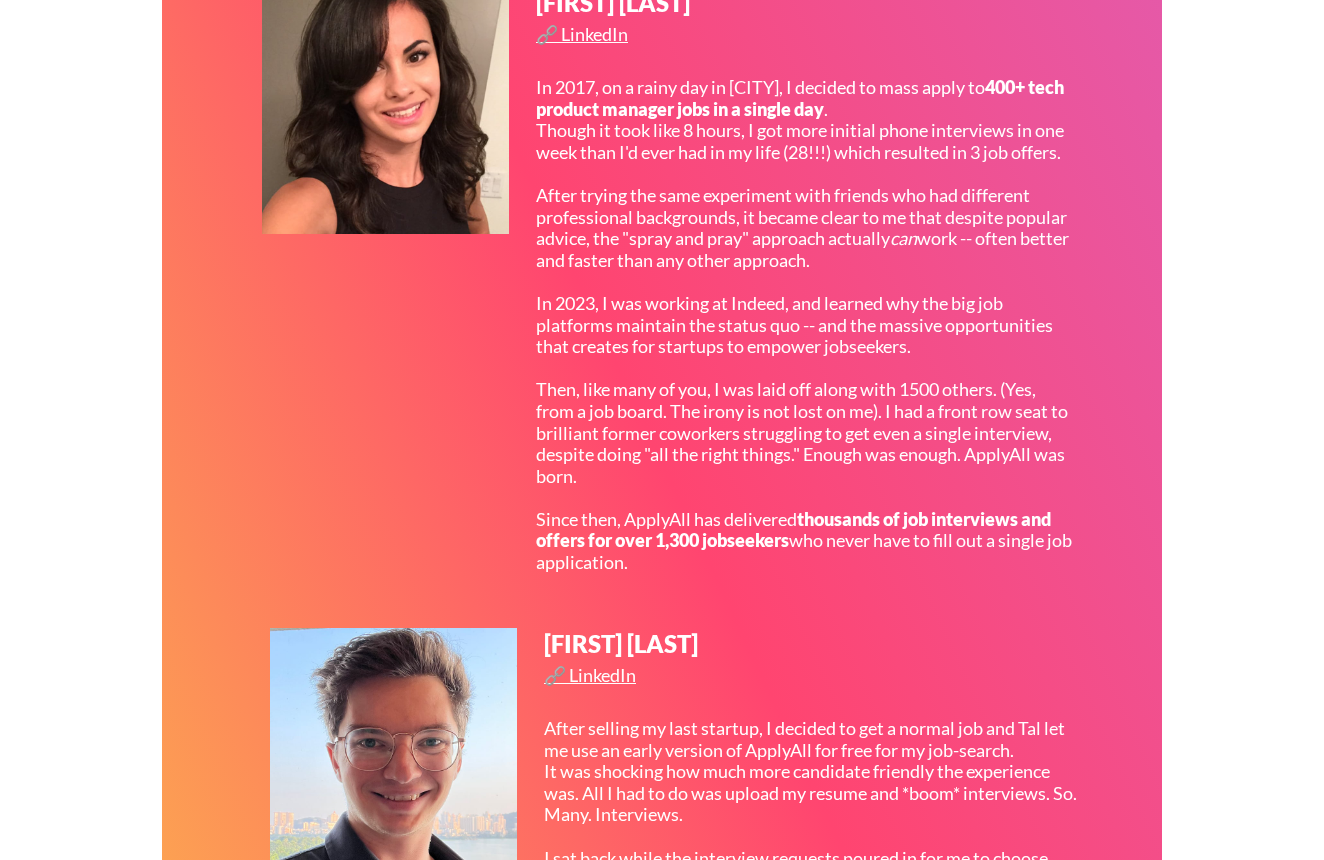scroll, scrollTop: 689, scrollLeft: 0, axis: vertical 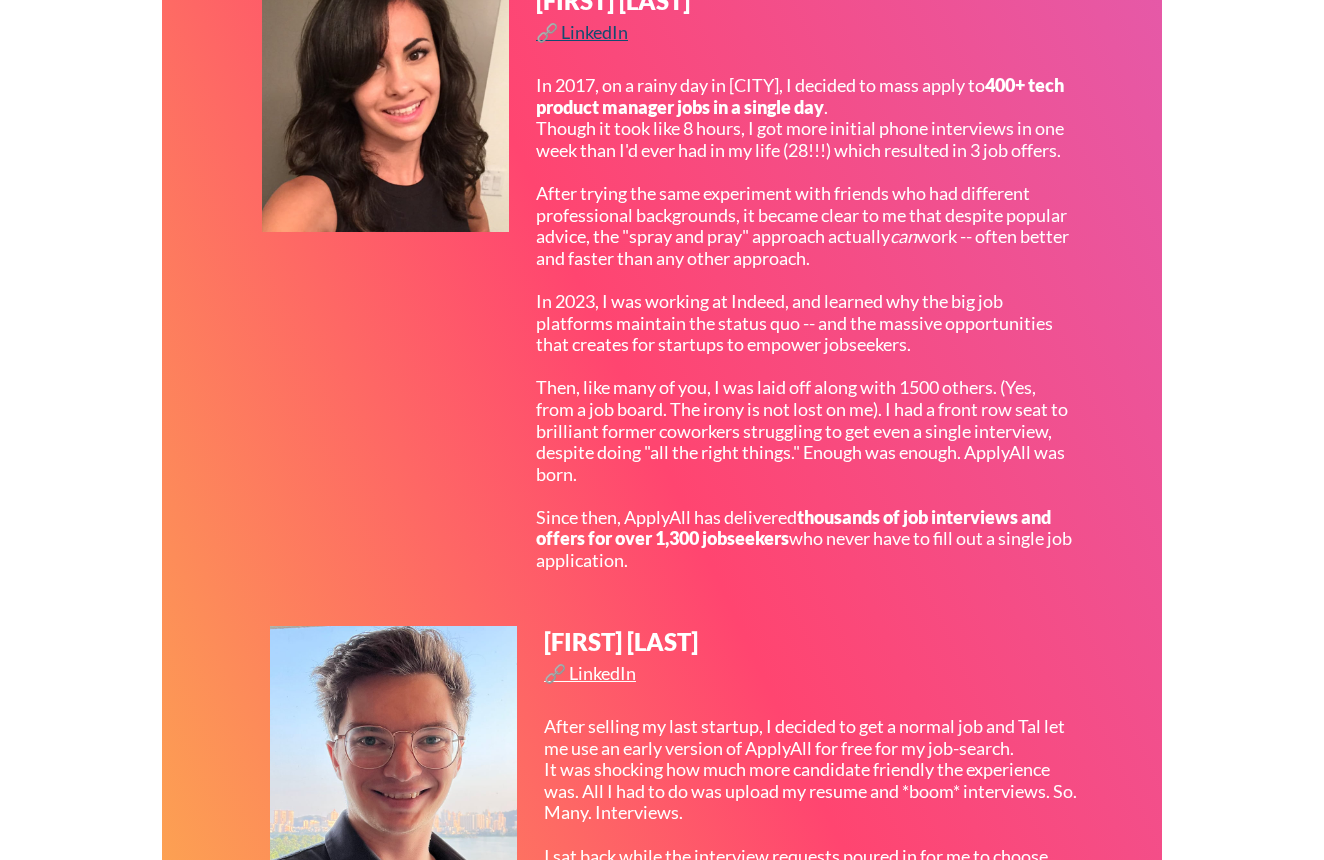 click on "🔗 LinkedIn" at bounding box center (584, 32) 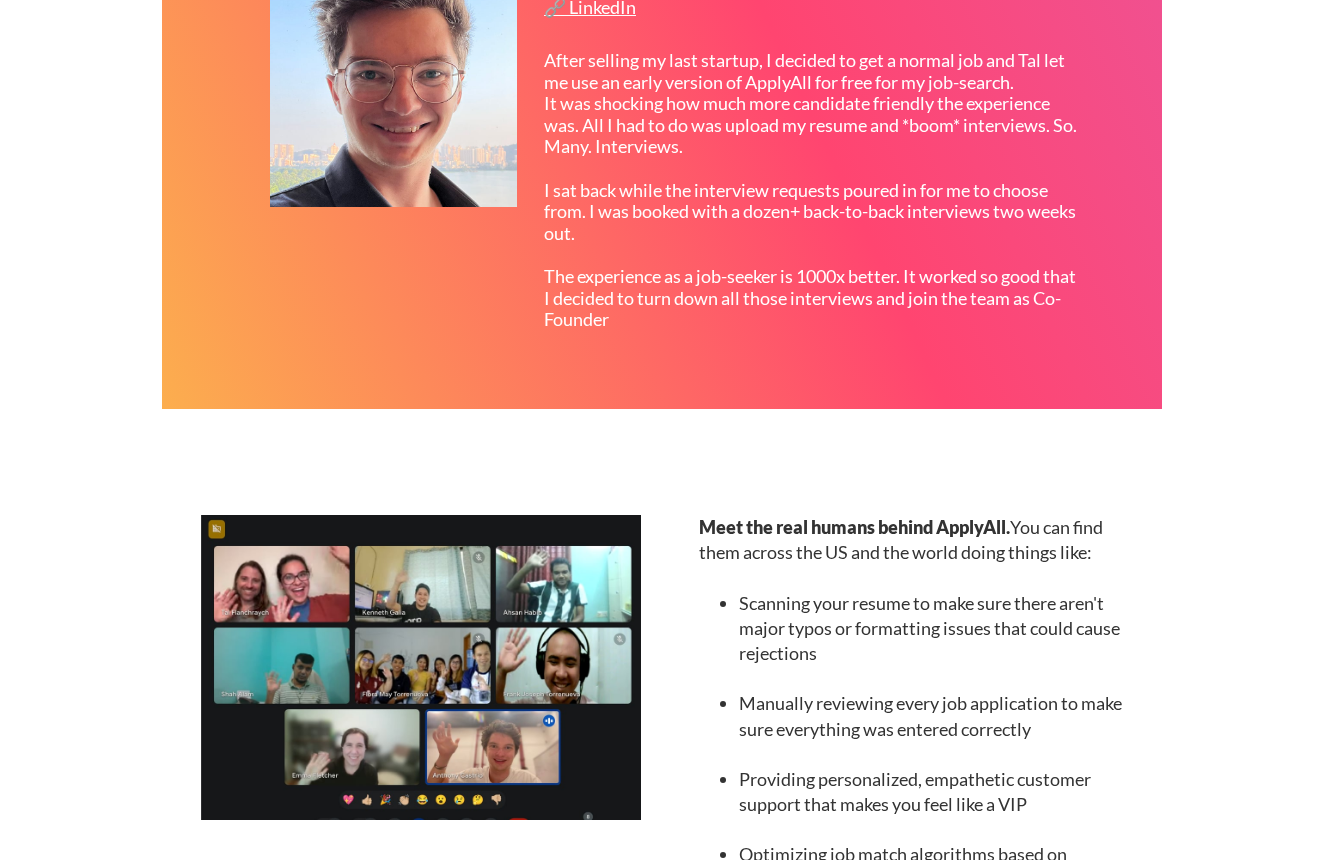 scroll, scrollTop: 1384, scrollLeft: 0, axis: vertical 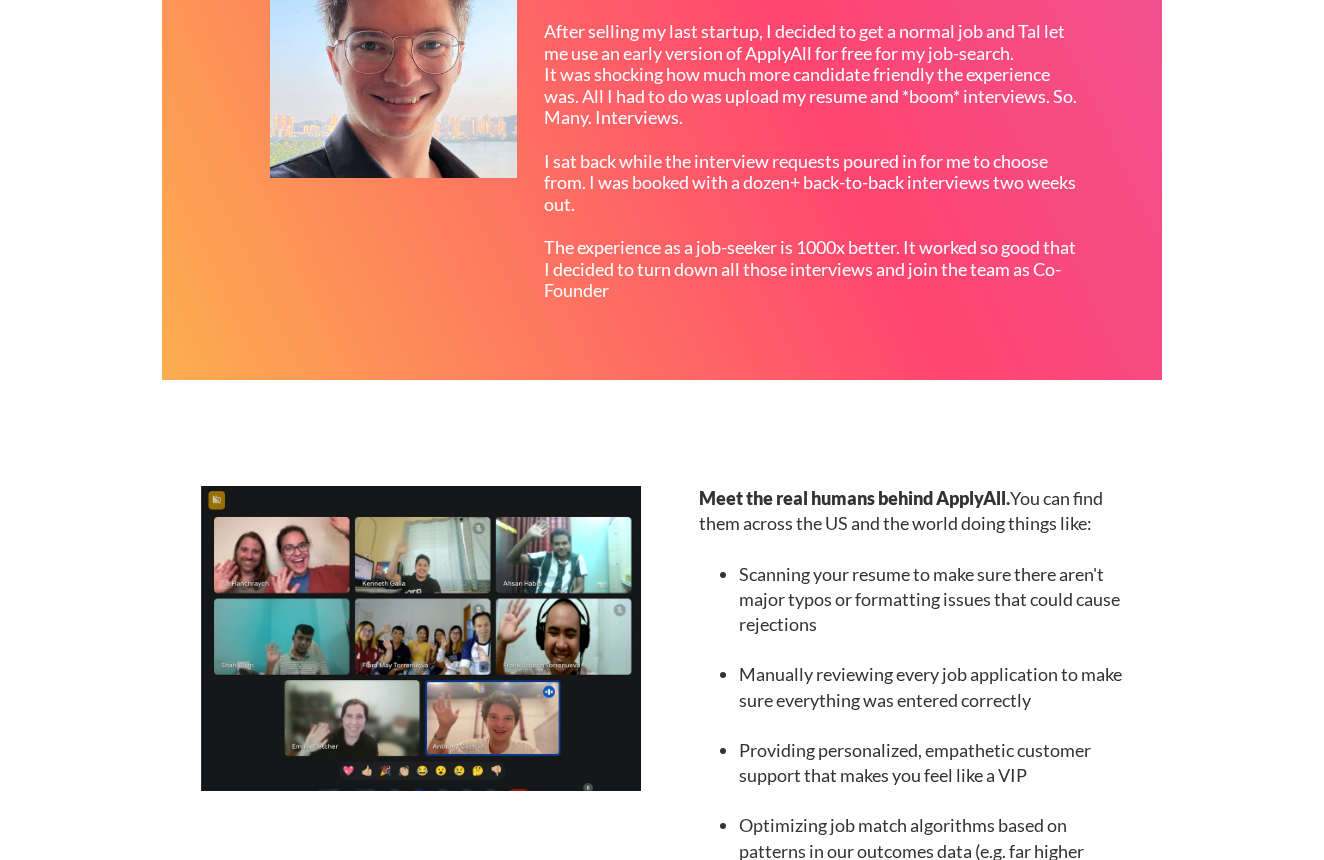 click at bounding box center (421, 638) 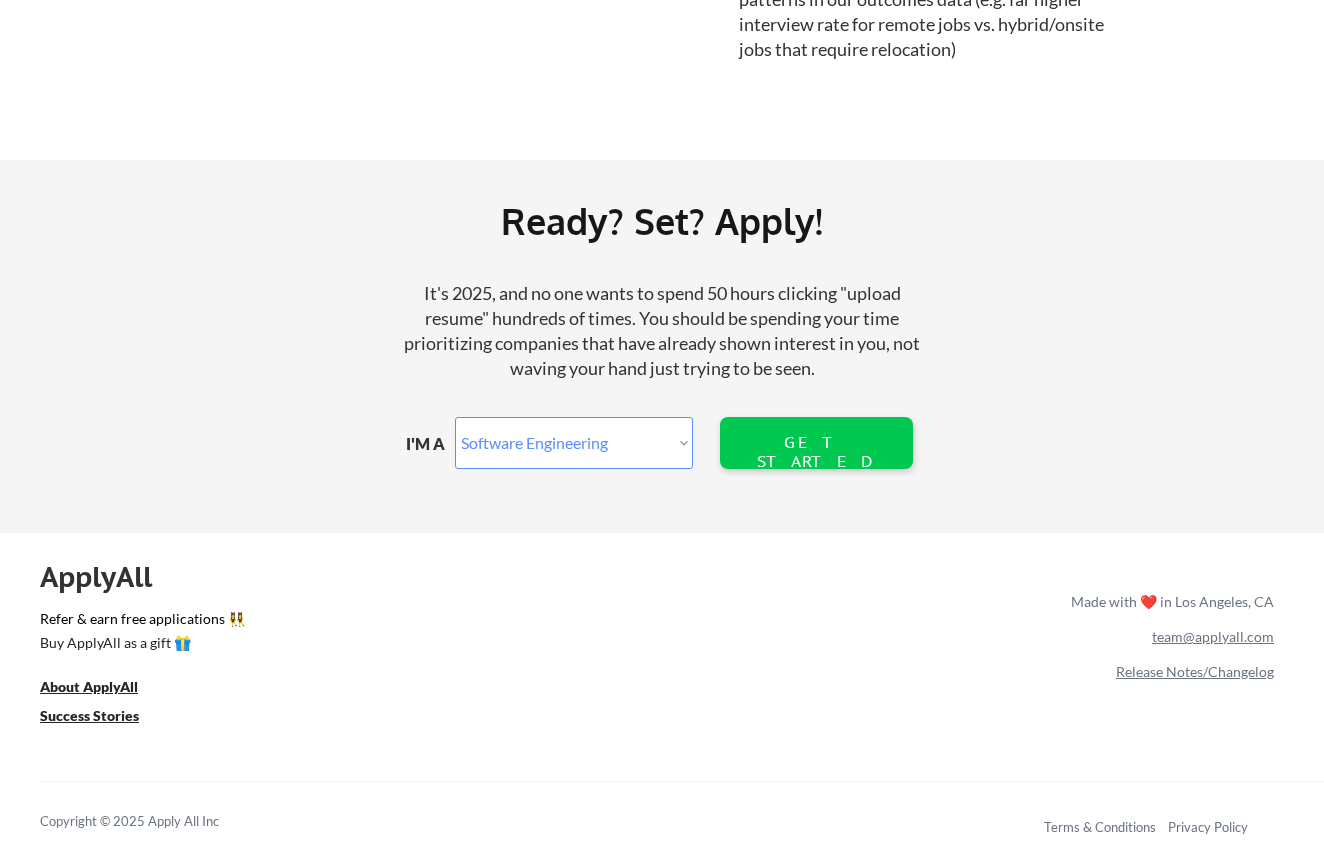 scroll, scrollTop: 2236, scrollLeft: 0, axis: vertical 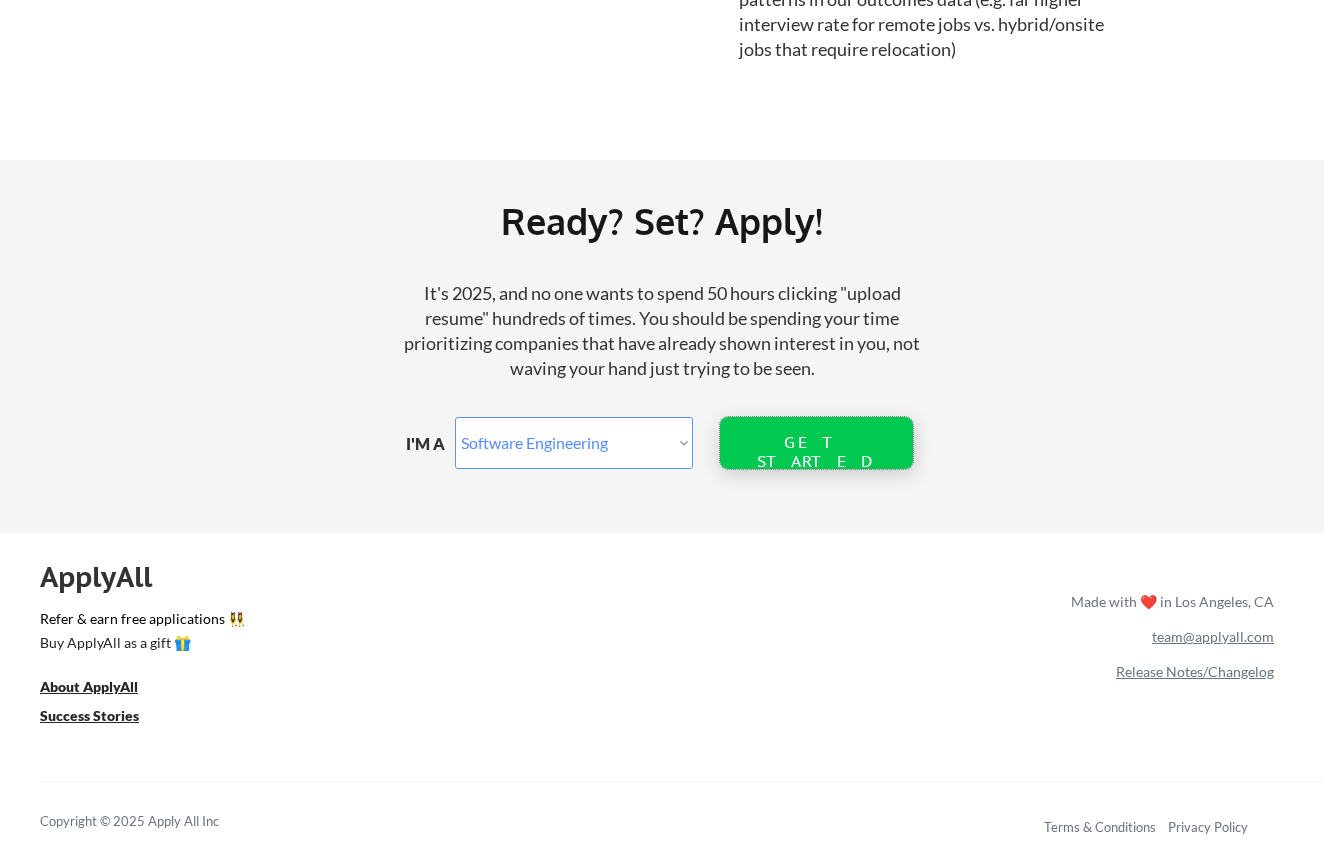 click on "GET STARTED" at bounding box center [816, 452] 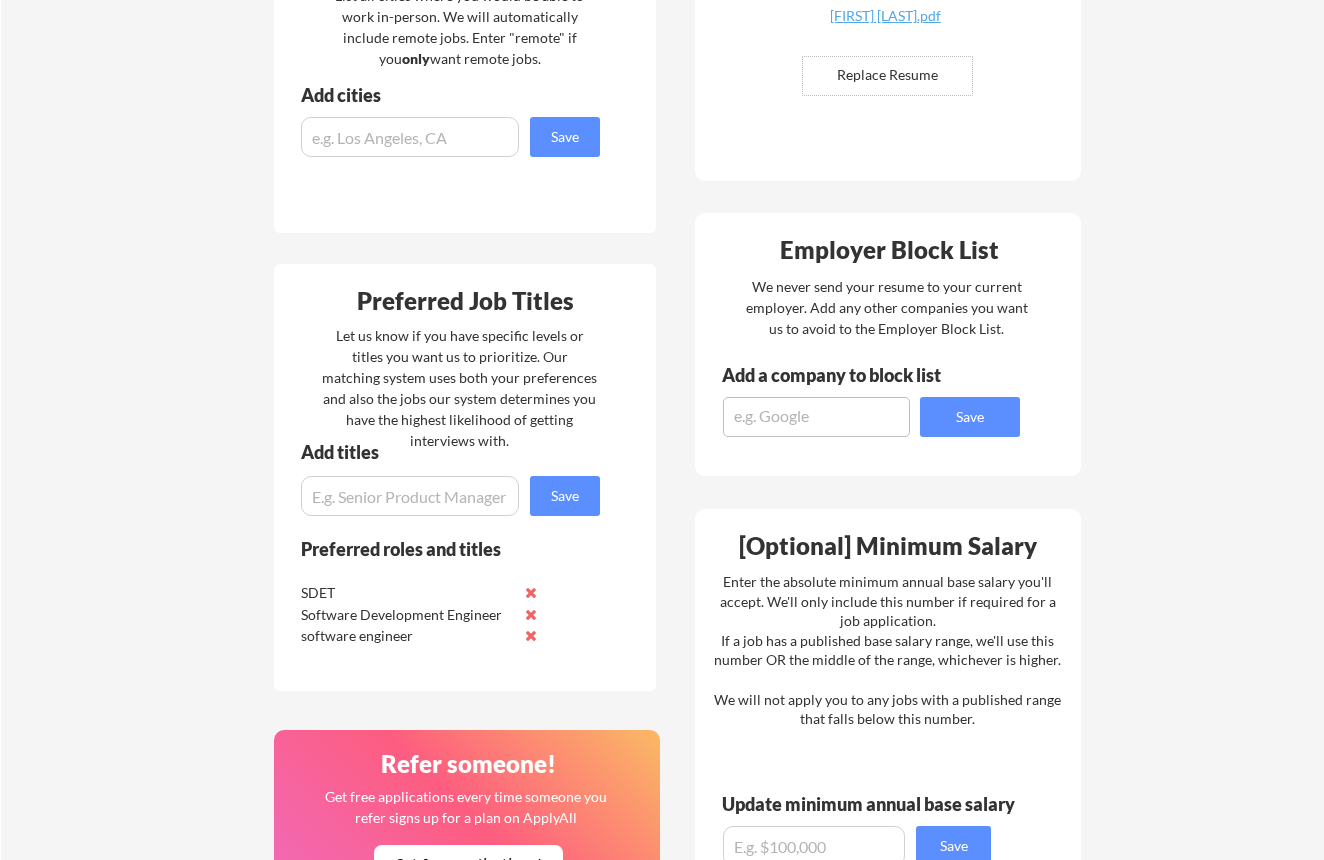 scroll, scrollTop: 583, scrollLeft: 0, axis: vertical 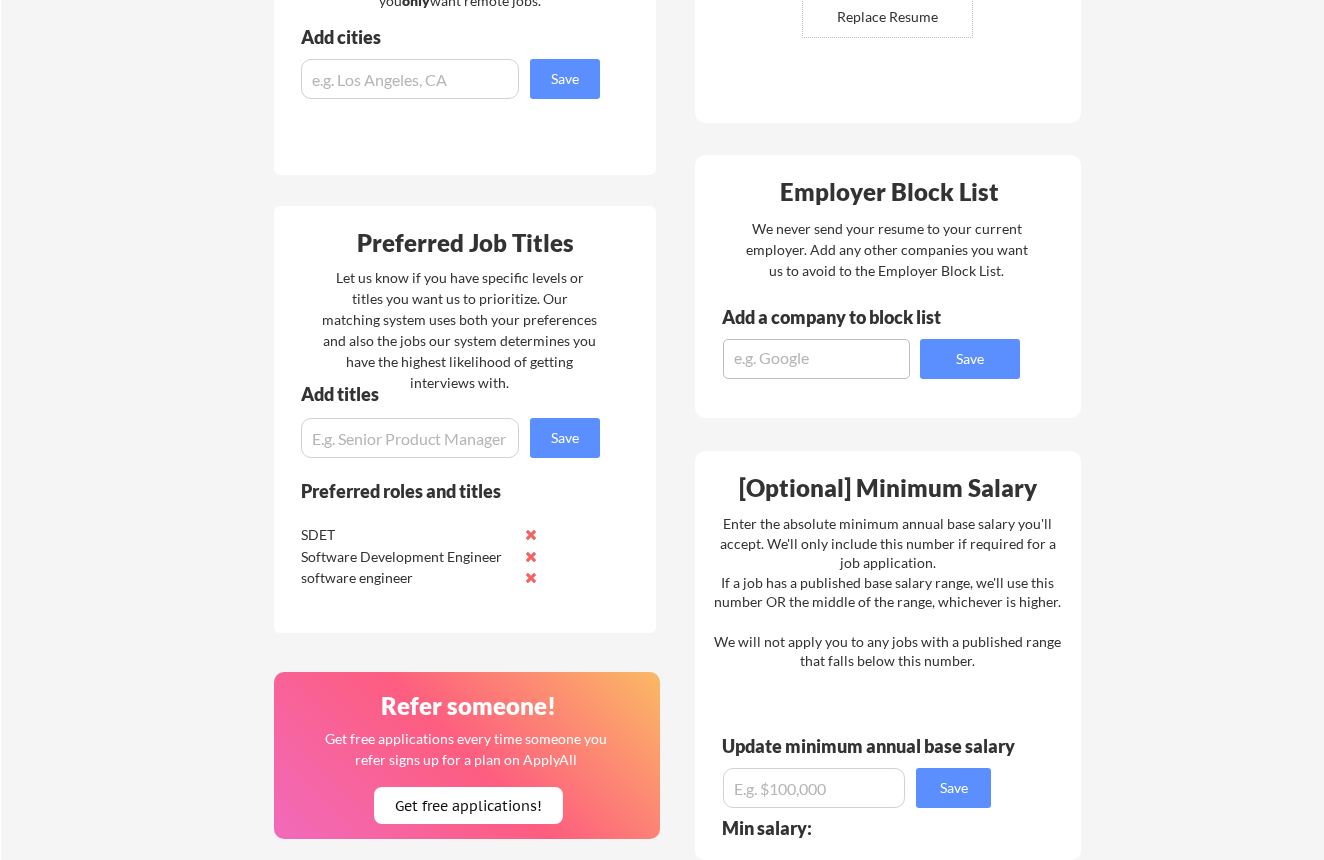 click at bounding box center (530, 534) 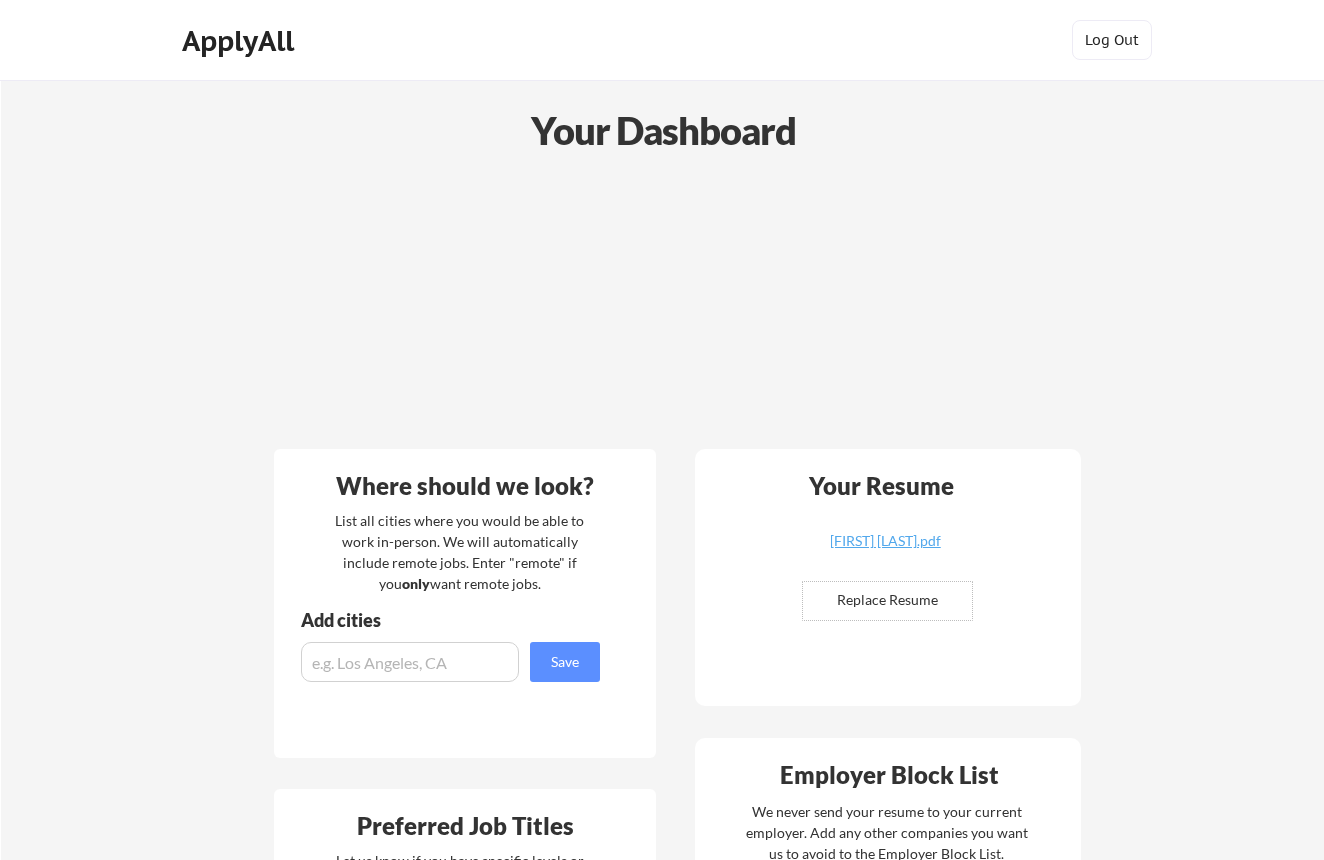 scroll, scrollTop: 0, scrollLeft: 0, axis: both 